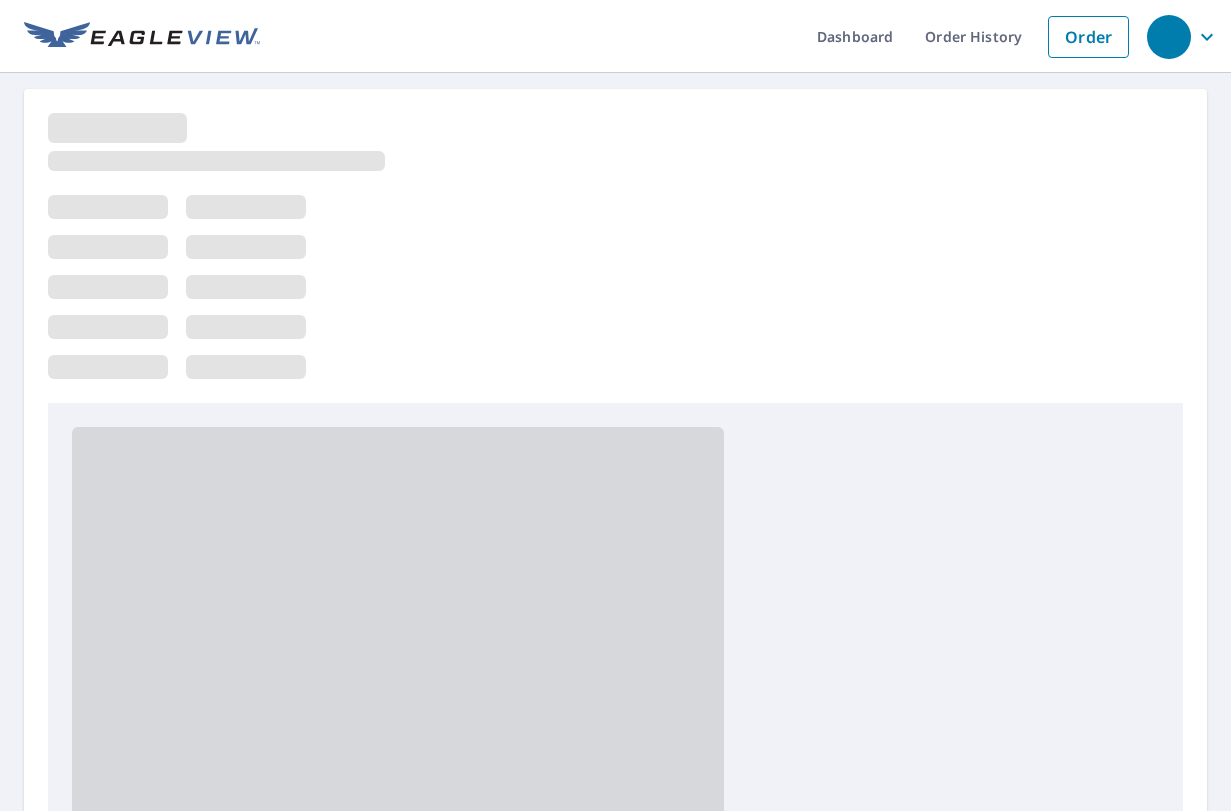 scroll, scrollTop: 0, scrollLeft: 0, axis: both 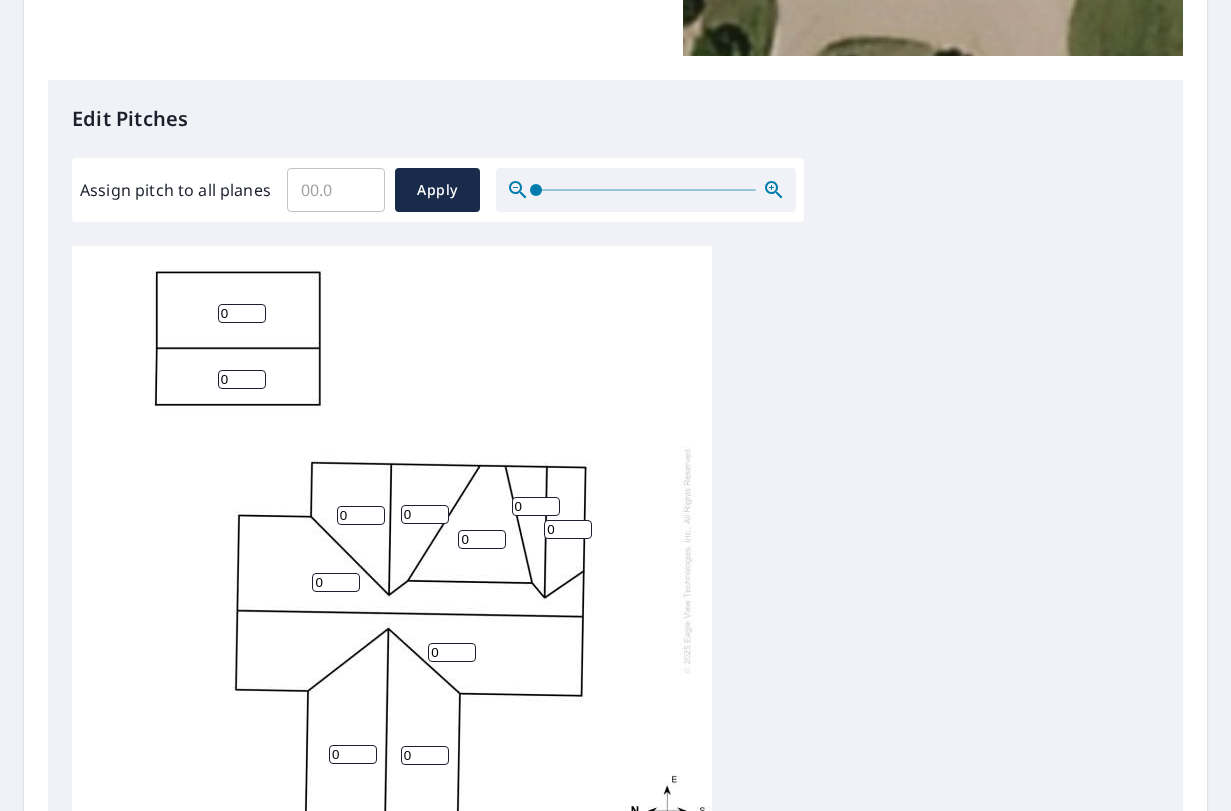 click at bounding box center (933, -144) 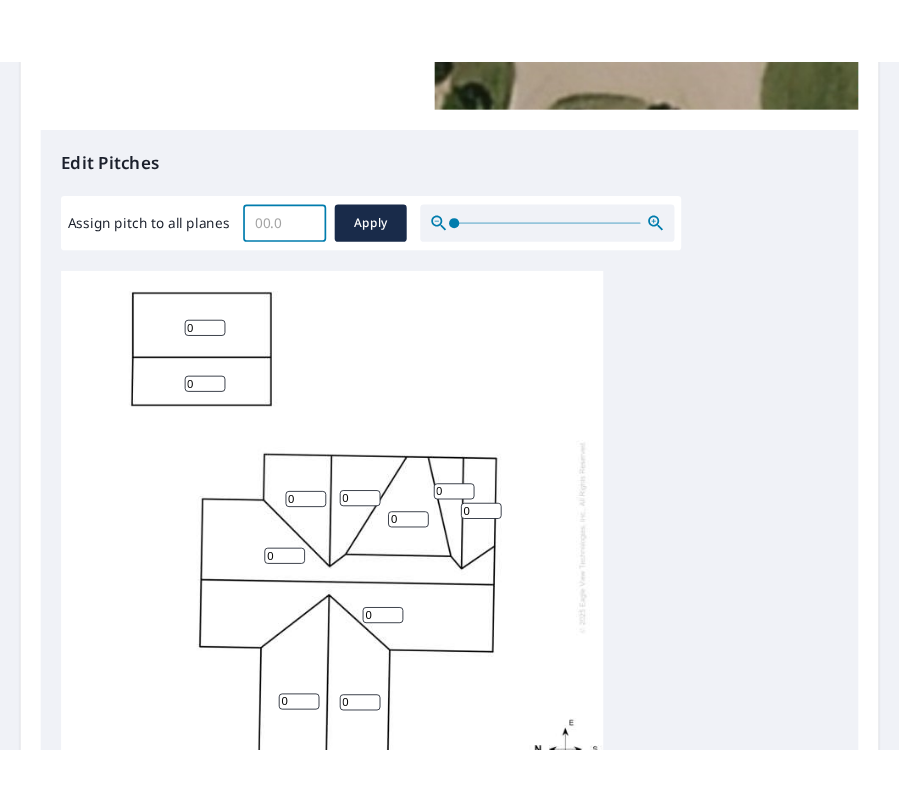 scroll, scrollTop: 444, scrollLeft: 0, axis: vertical 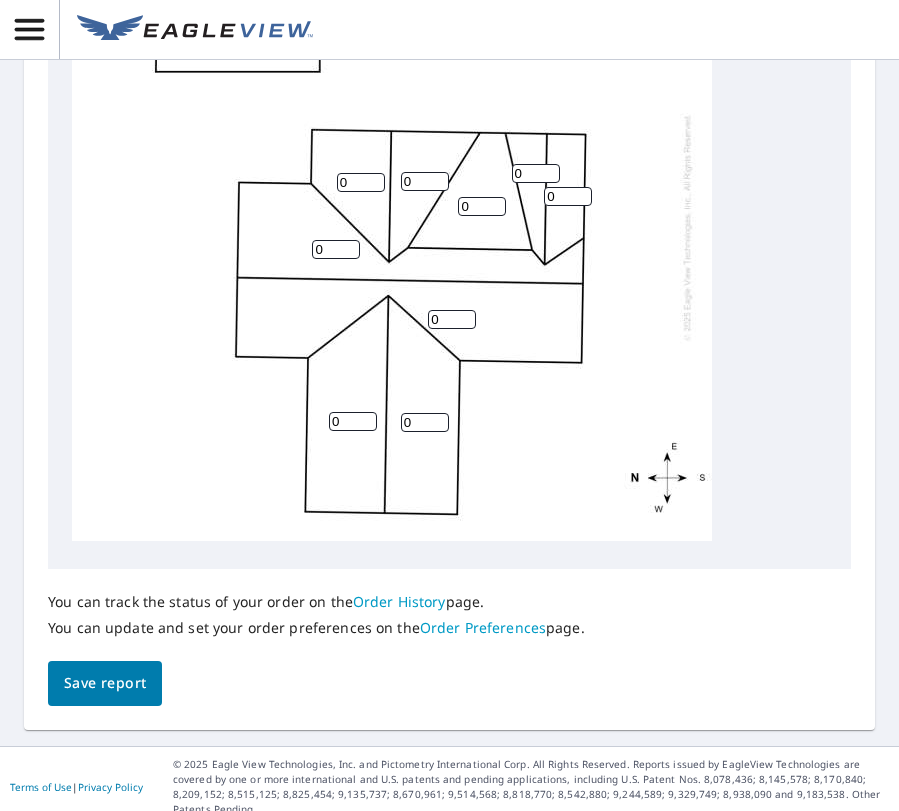 click on "0" at bounding box center [425, 422] 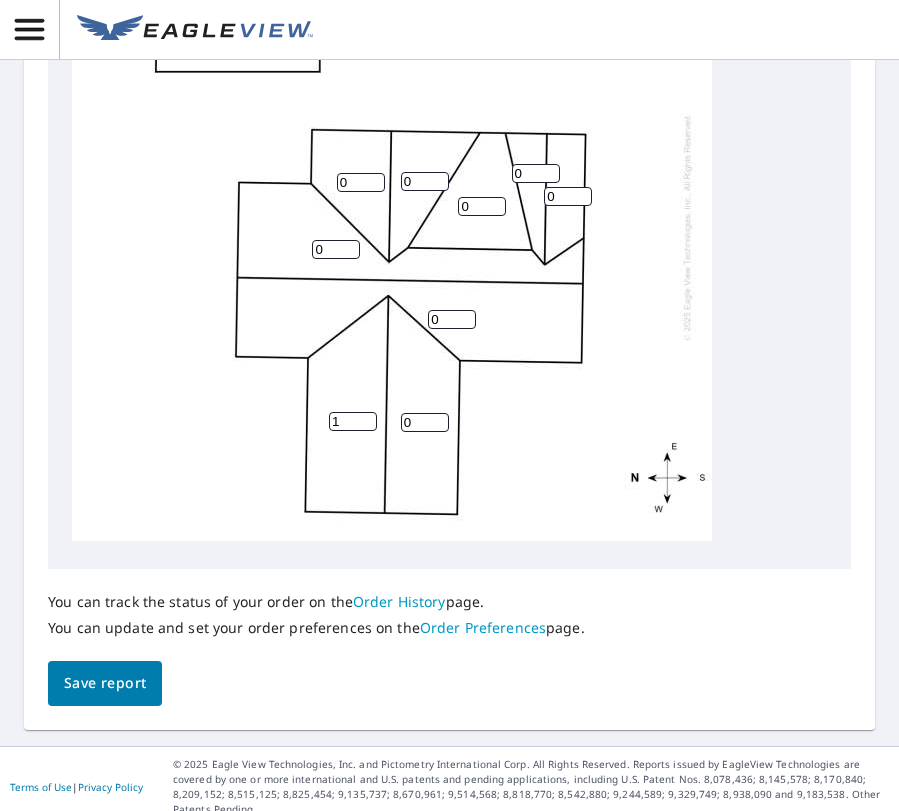click on "1" at bounding box center [353, 421] 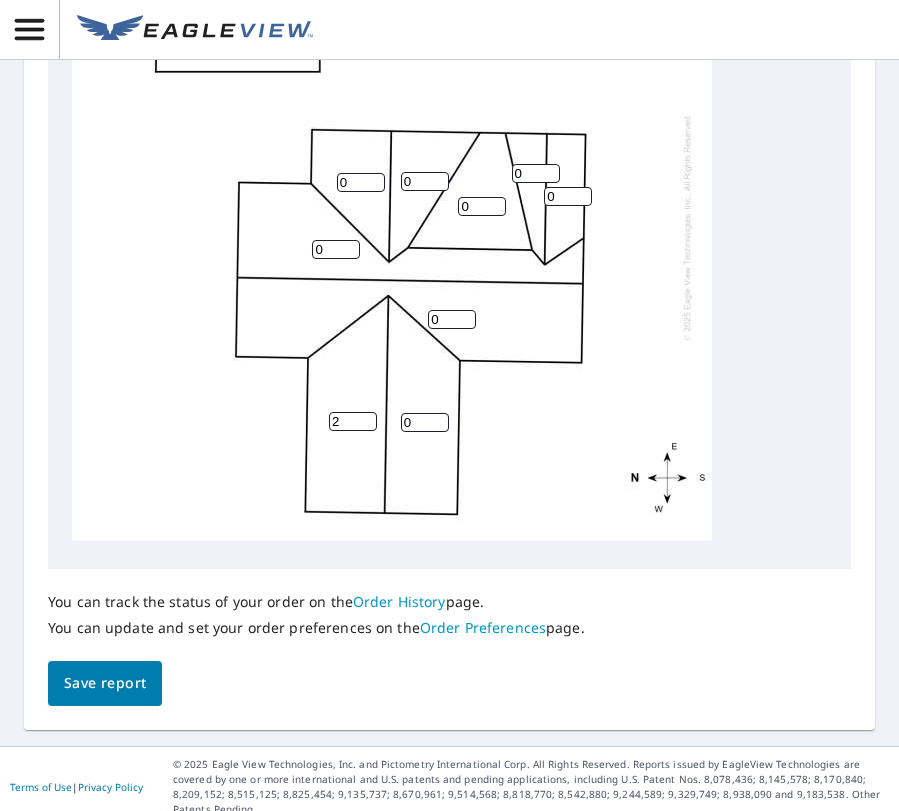 click on "2" at bounding box center (353, 421) 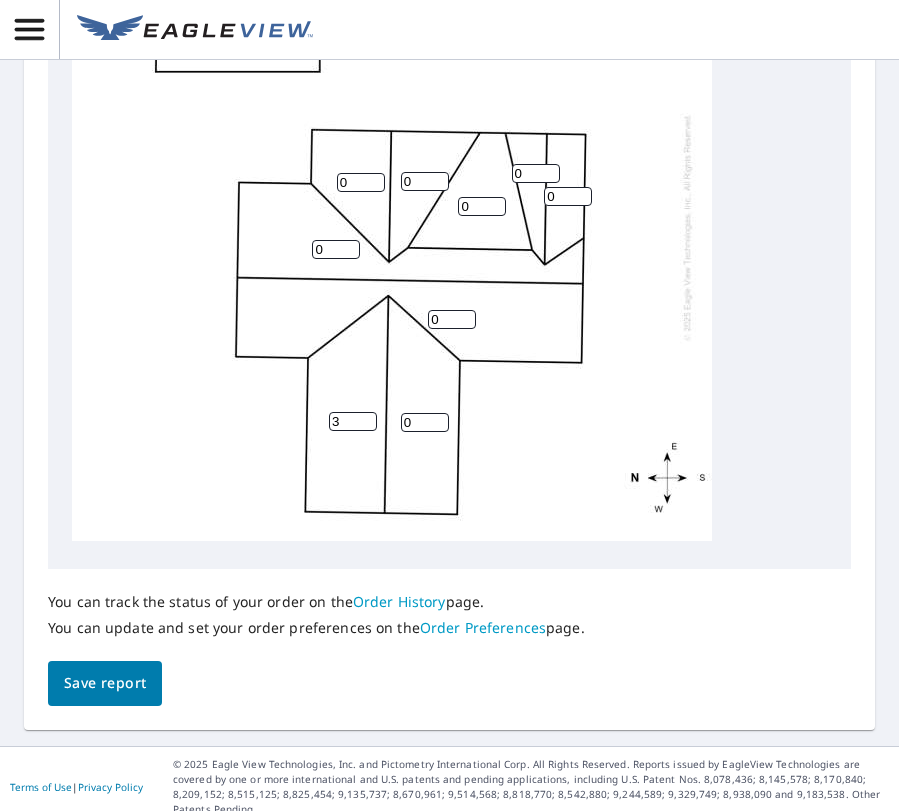 type on "3" 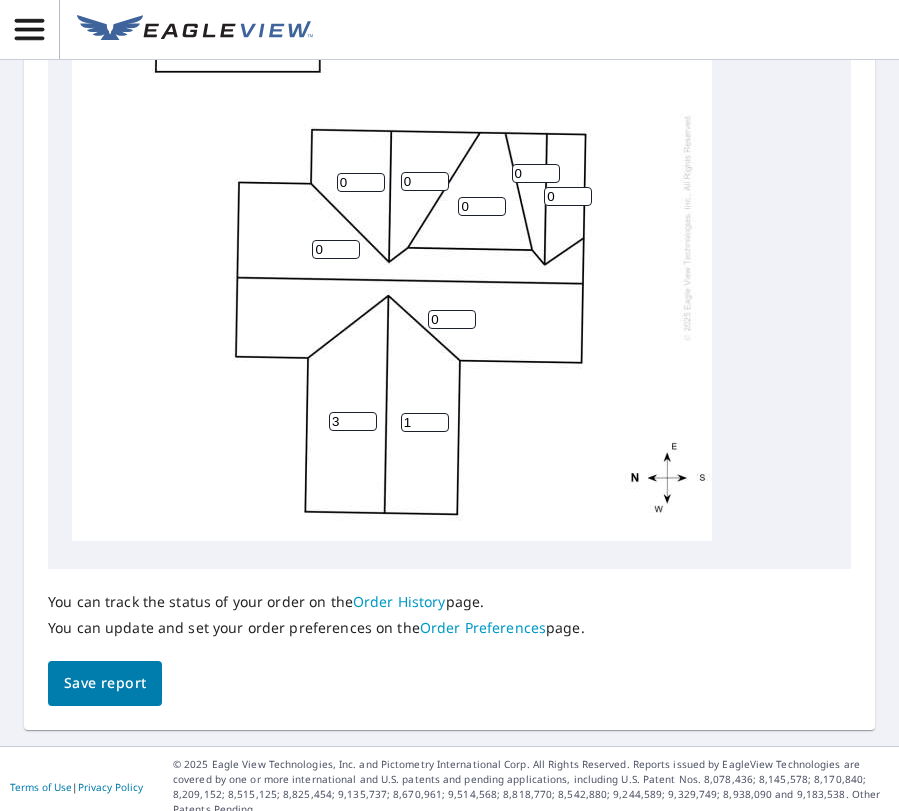 click on "1" at bounding box center [425, 422] 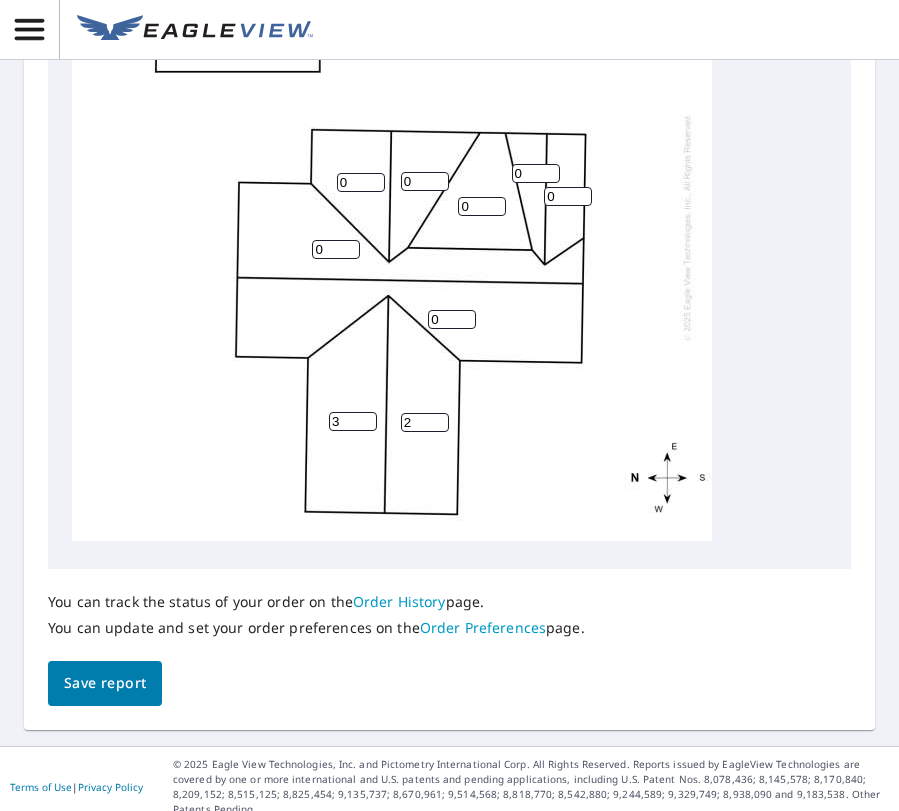 click on "2" at bounding box center (425, 422) 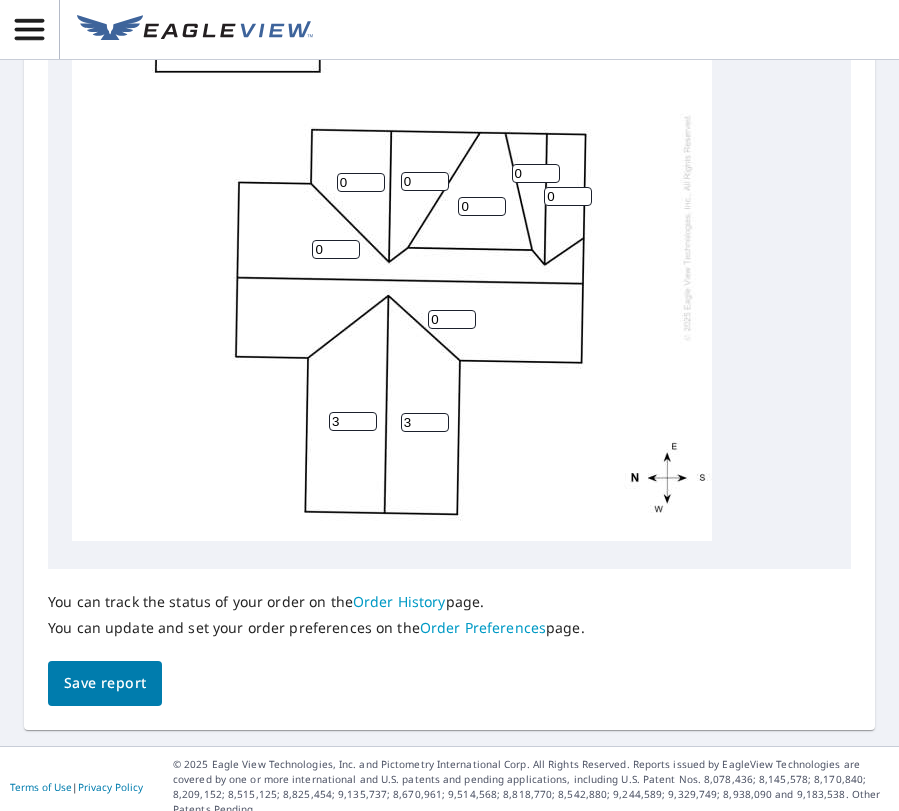 type on "3" 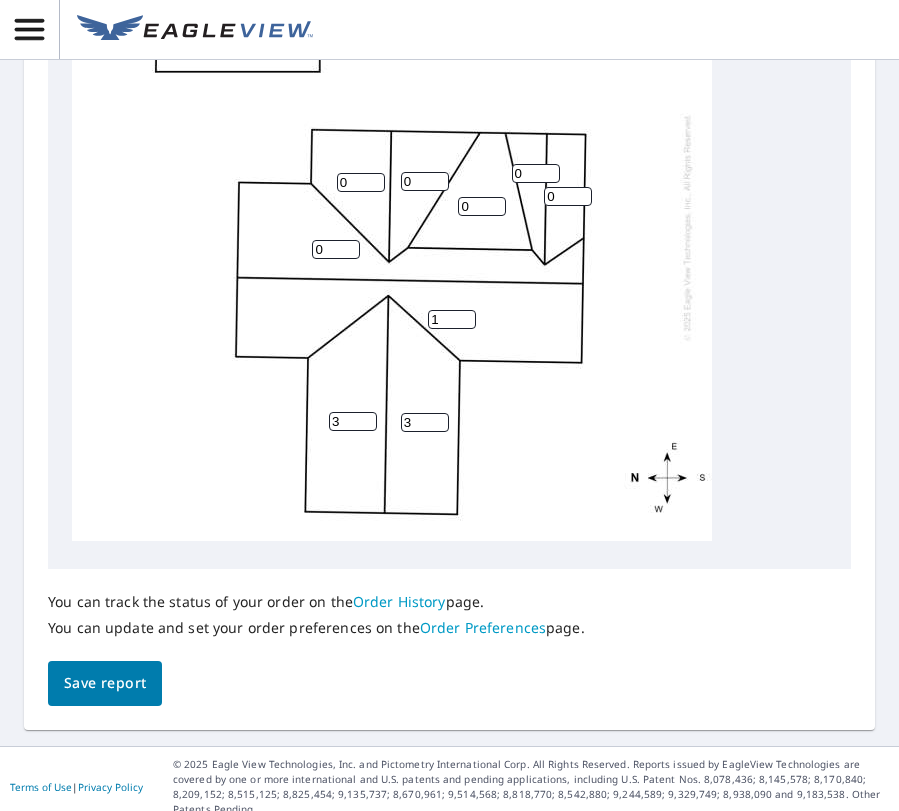 click on "1" at bounding box center [452, 319] 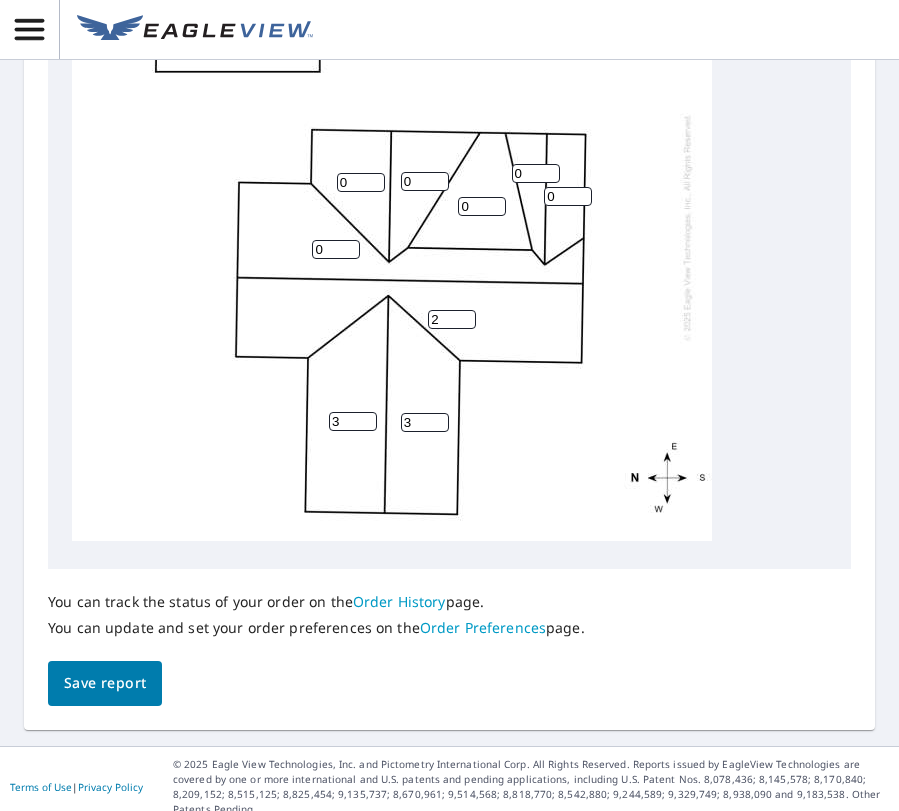 click on "2" at bounding box center [452, 319] 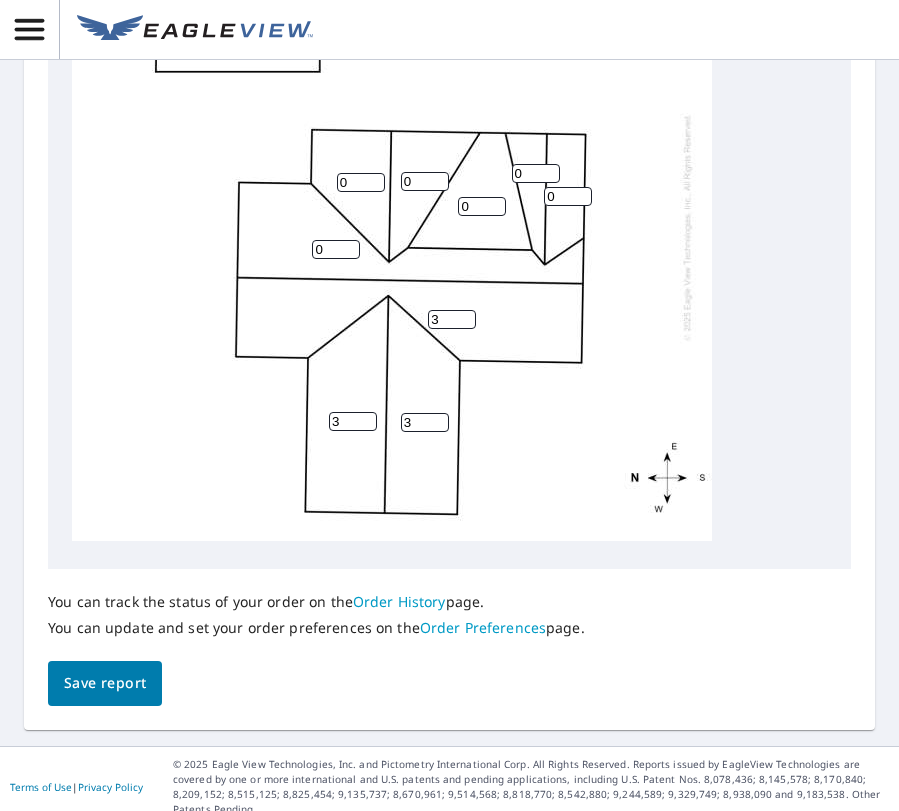 click on "3" at bounding box center [452, 319] 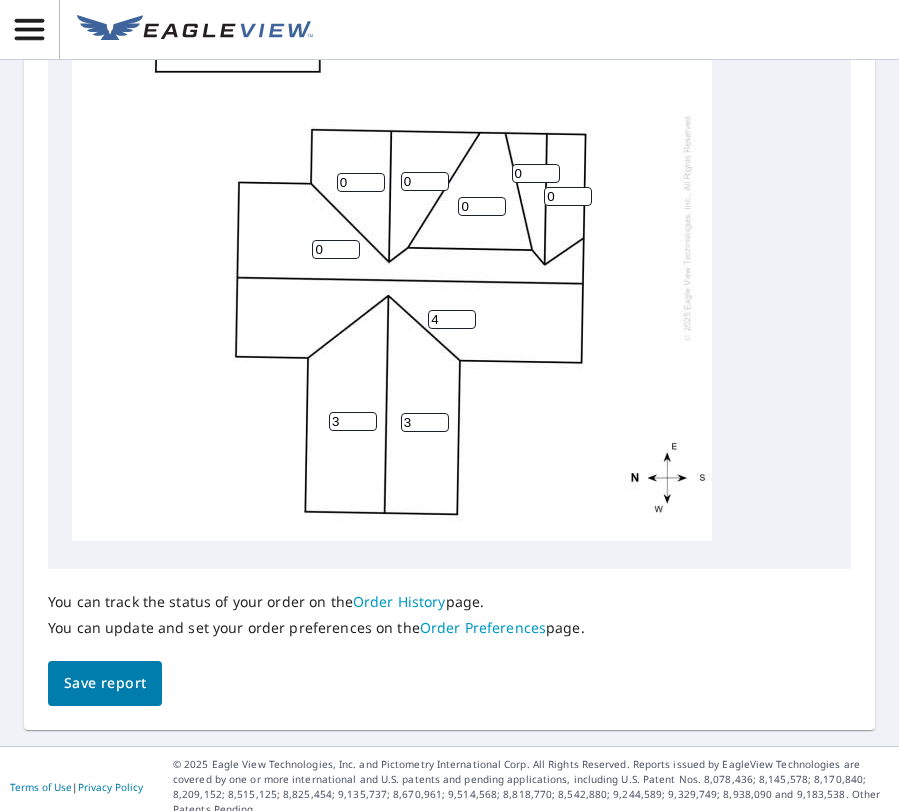 type on "4" 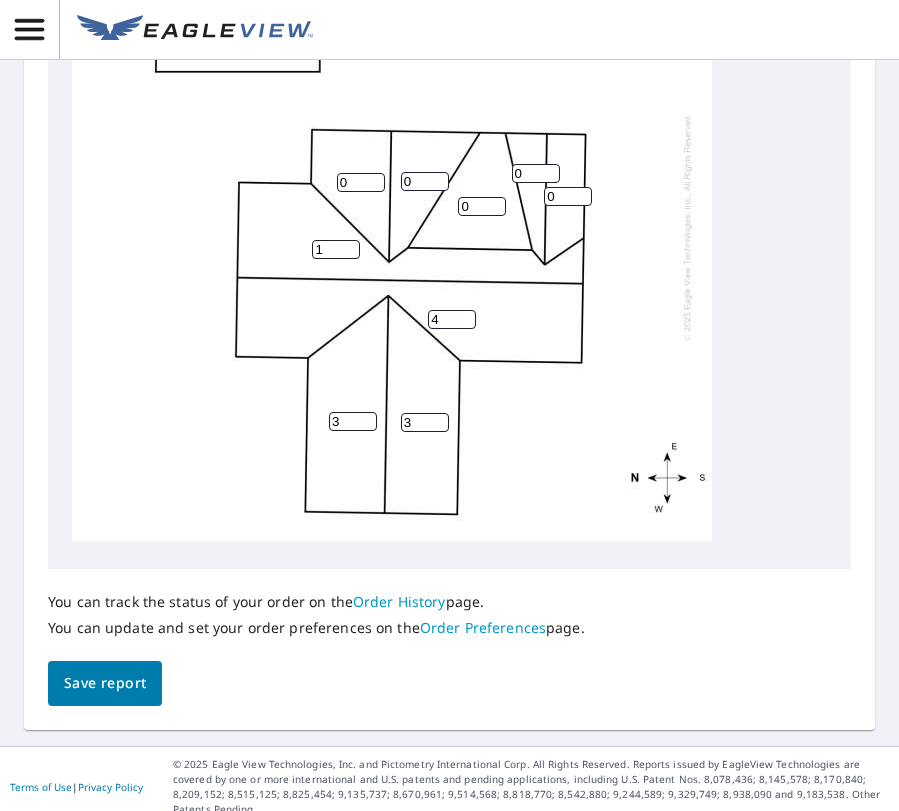 click on "1" at bounding box center (336, 249) 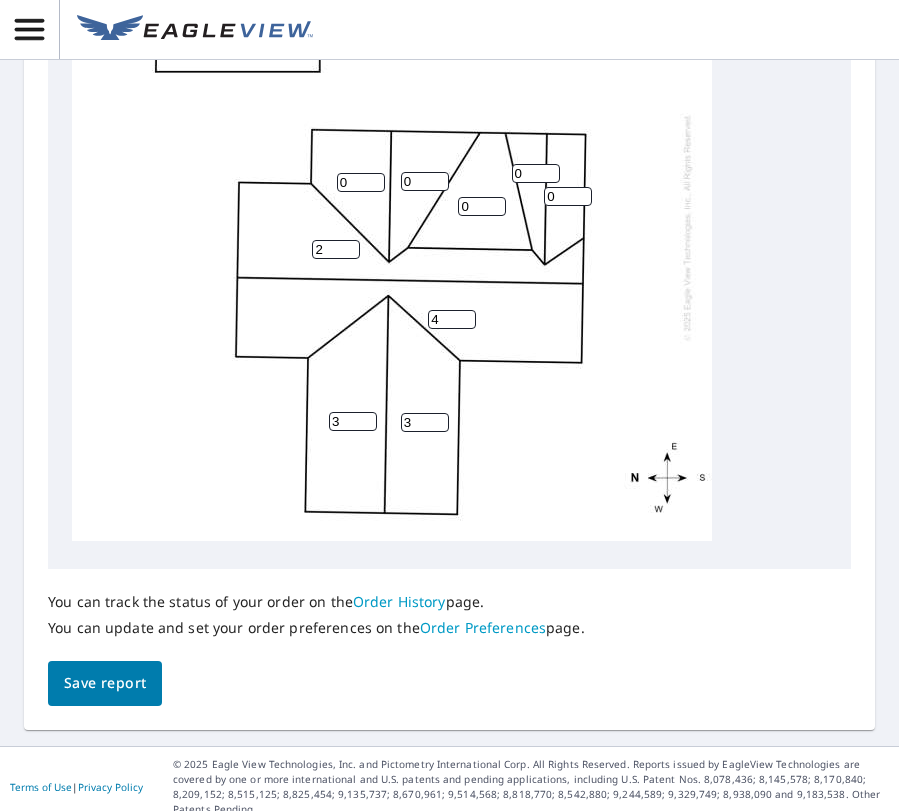 click on "2" at bounding box center (336, 249) 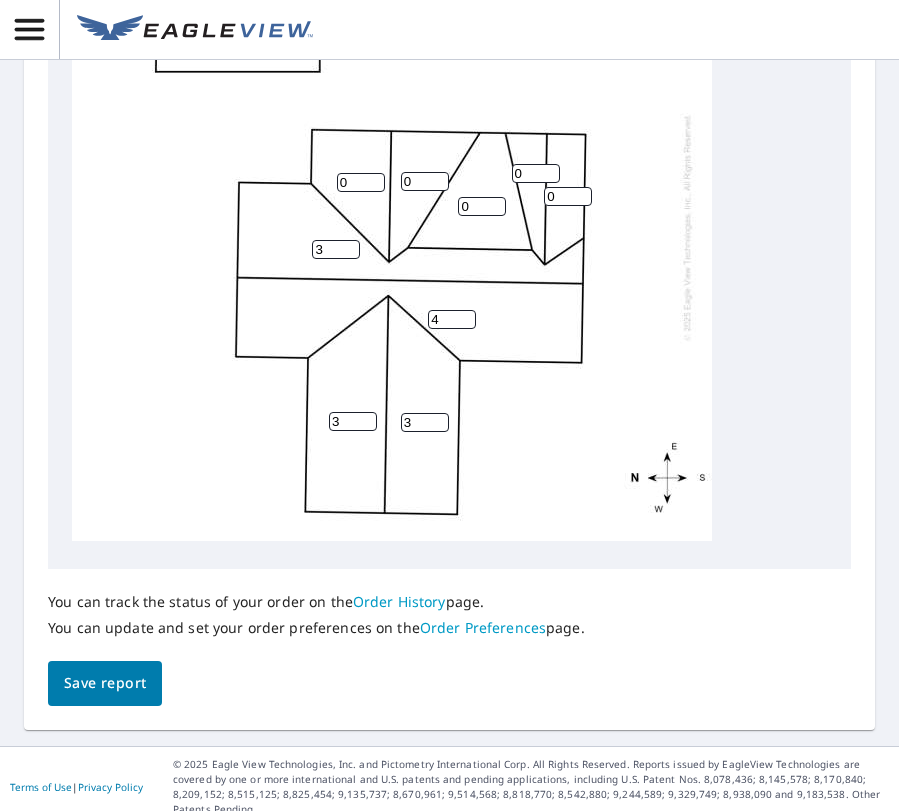 click on "3" at bounding box center [336, 249] 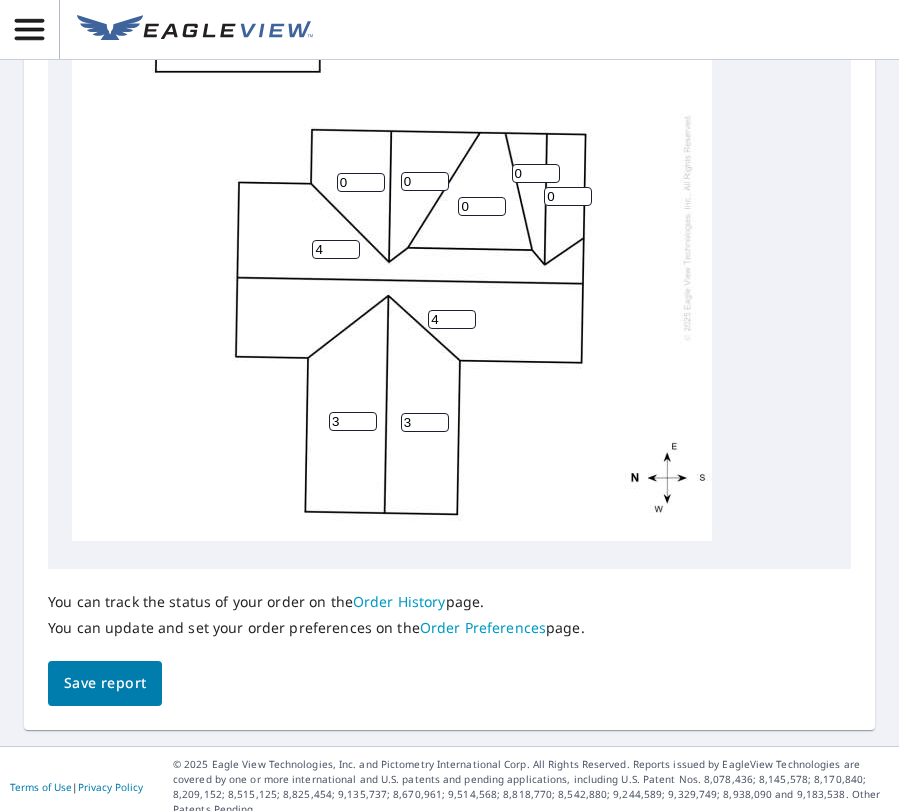 type on "4" 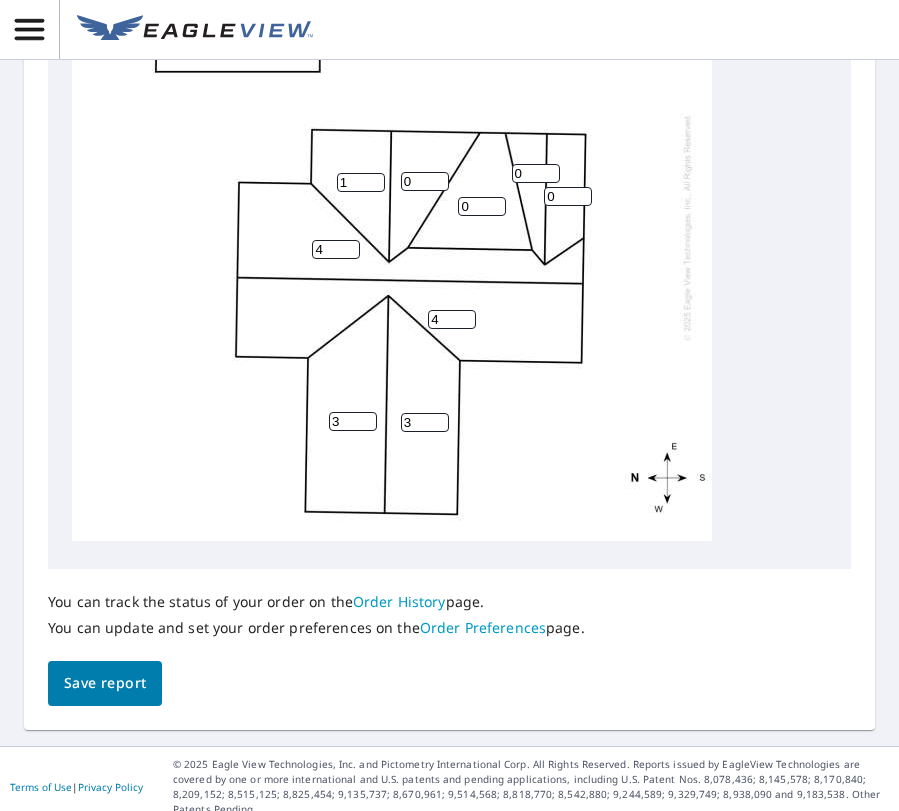 click on "1" at bounding box center (361, 182) 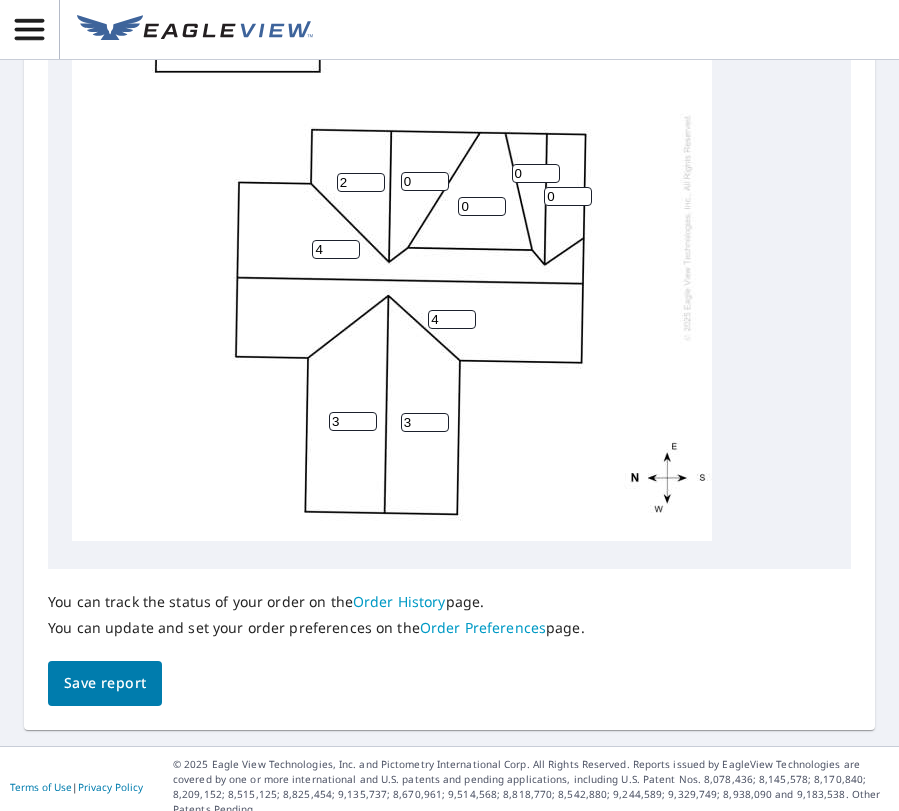 click on "2" at bounding box center [361, 182] 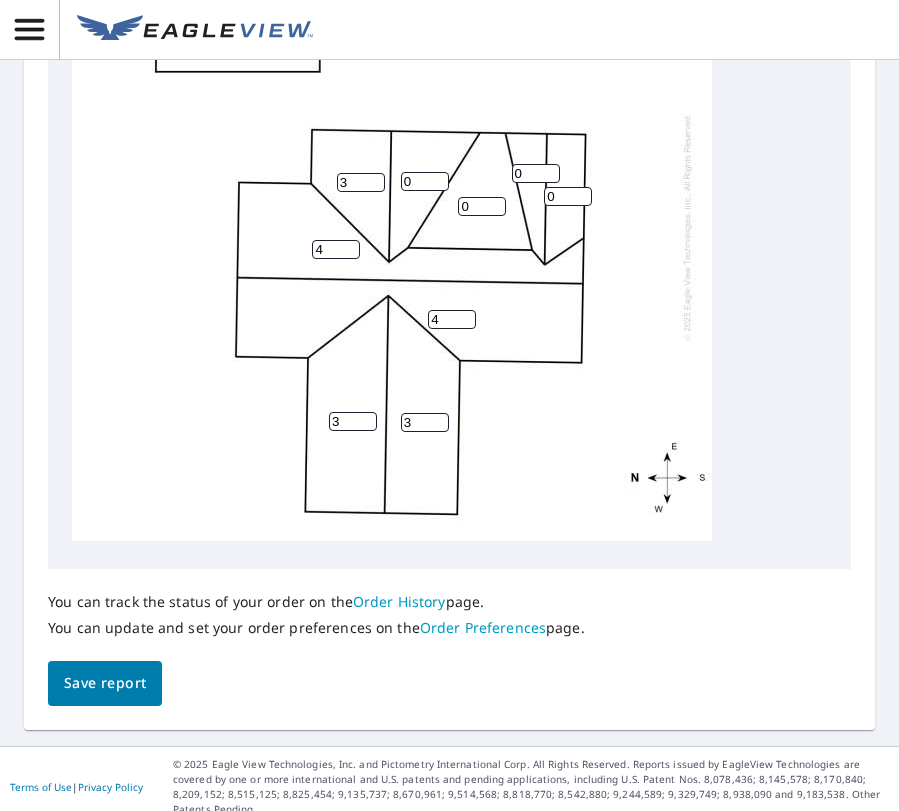 type on "3" 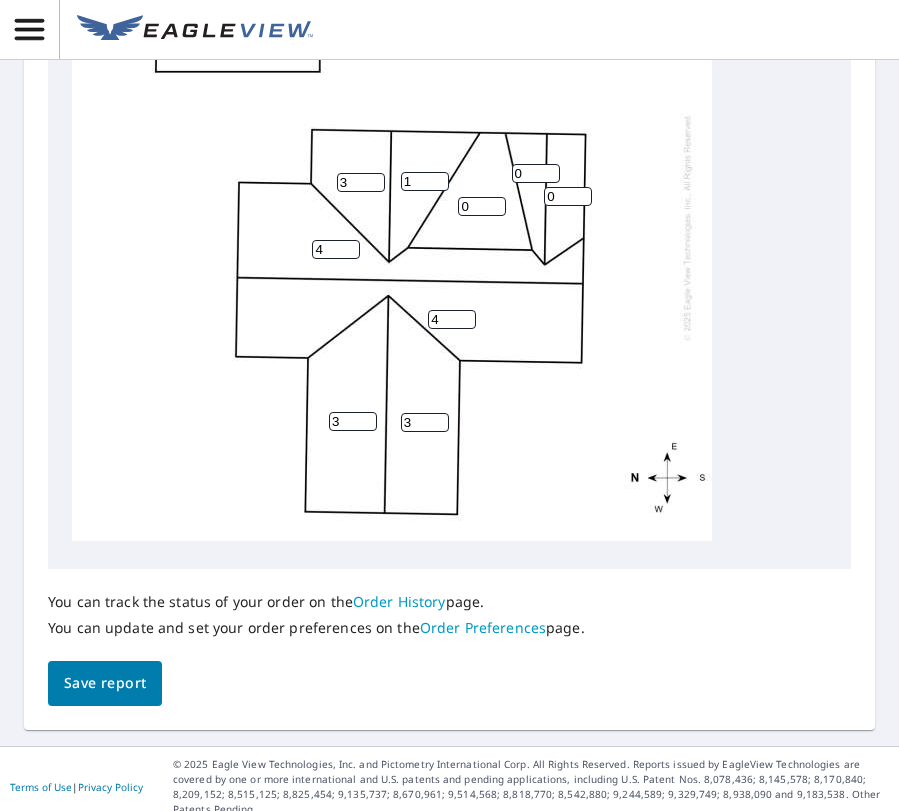 click on "1" at bounding box center (425, 181) 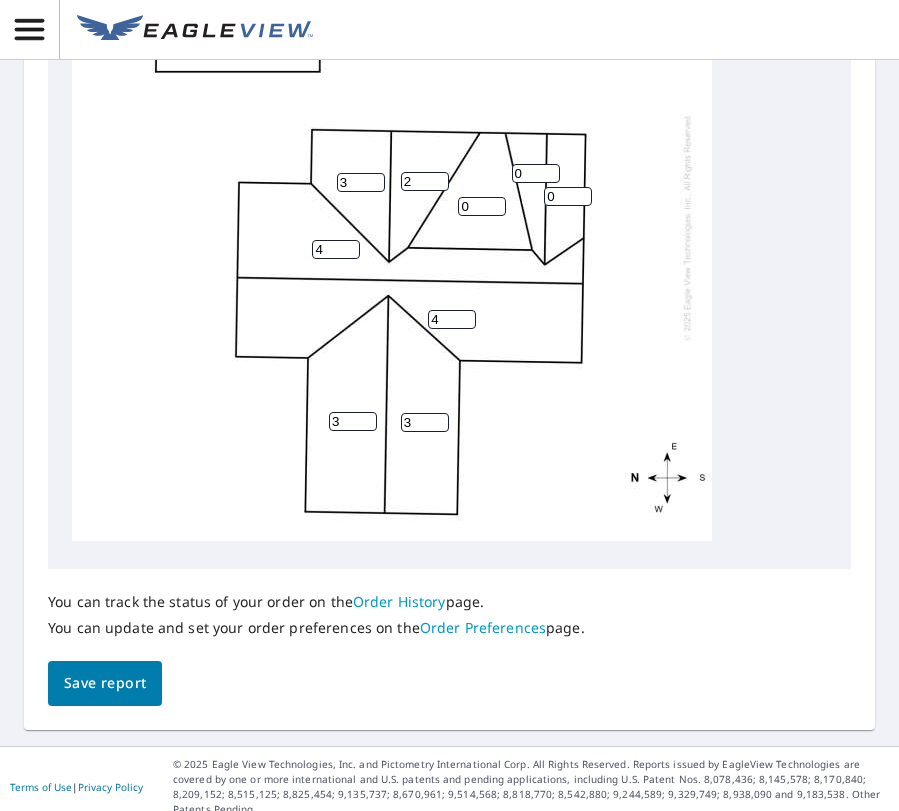 click on "2" at bounding box center [425, 181] 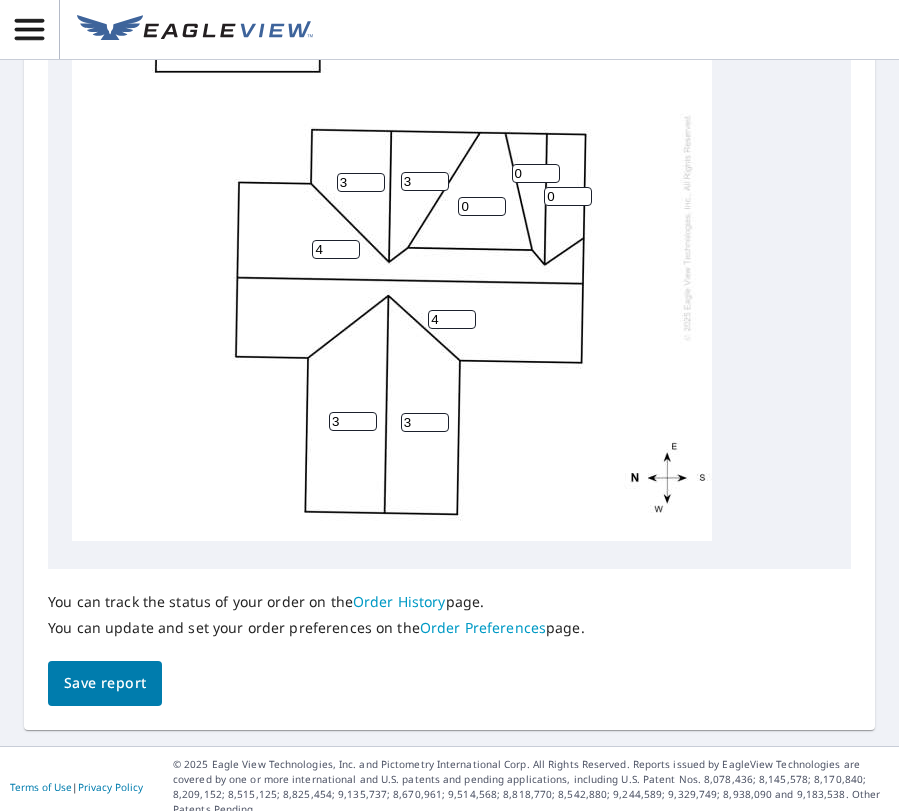 type on "3" 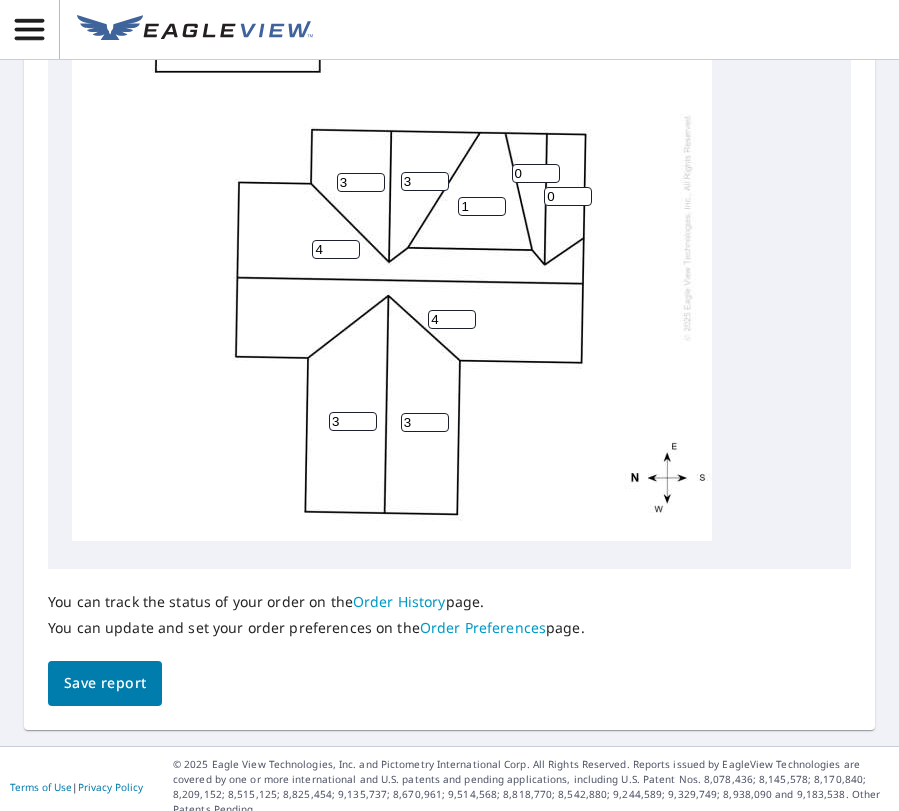 click on "1" at bounding box center (482, 206) 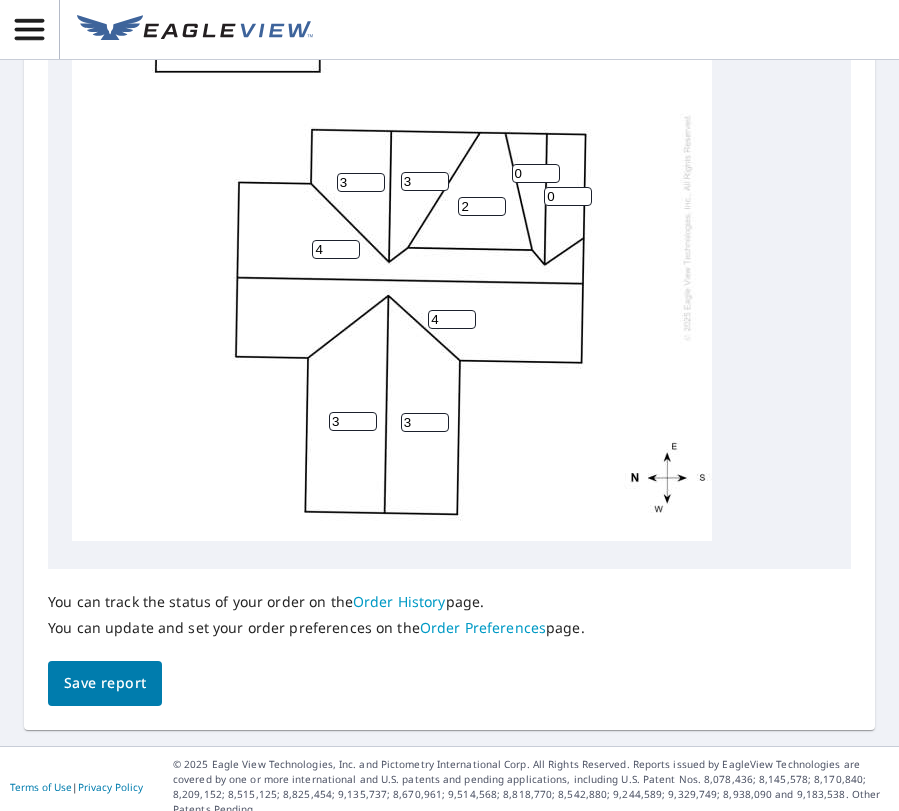click on "2" at bounding box center [482, 206] 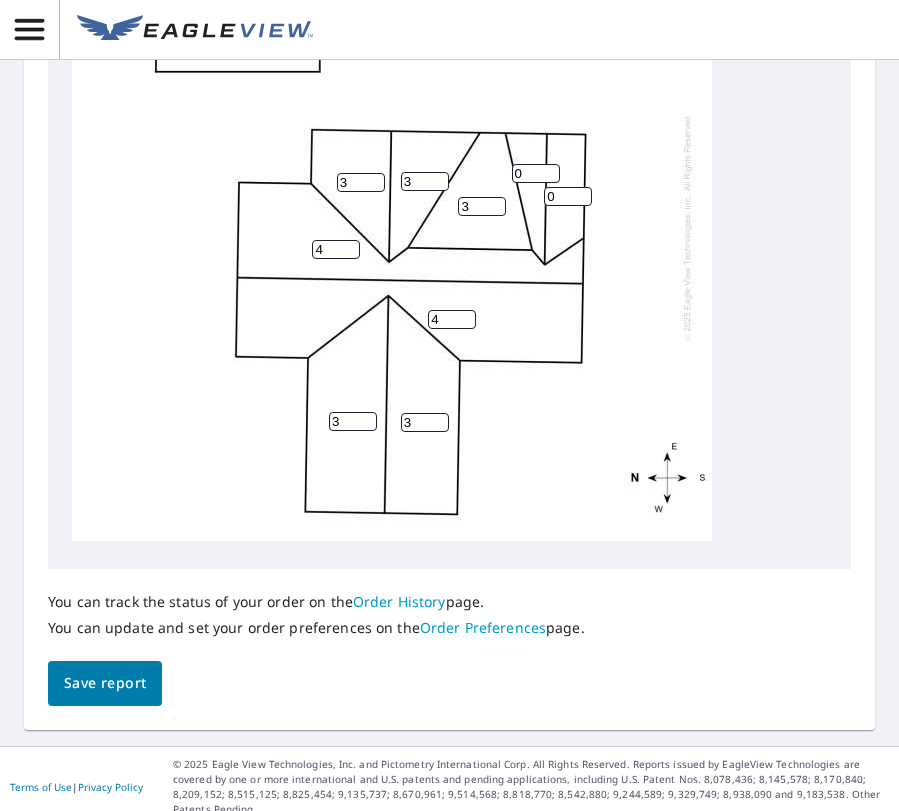 type on "3" 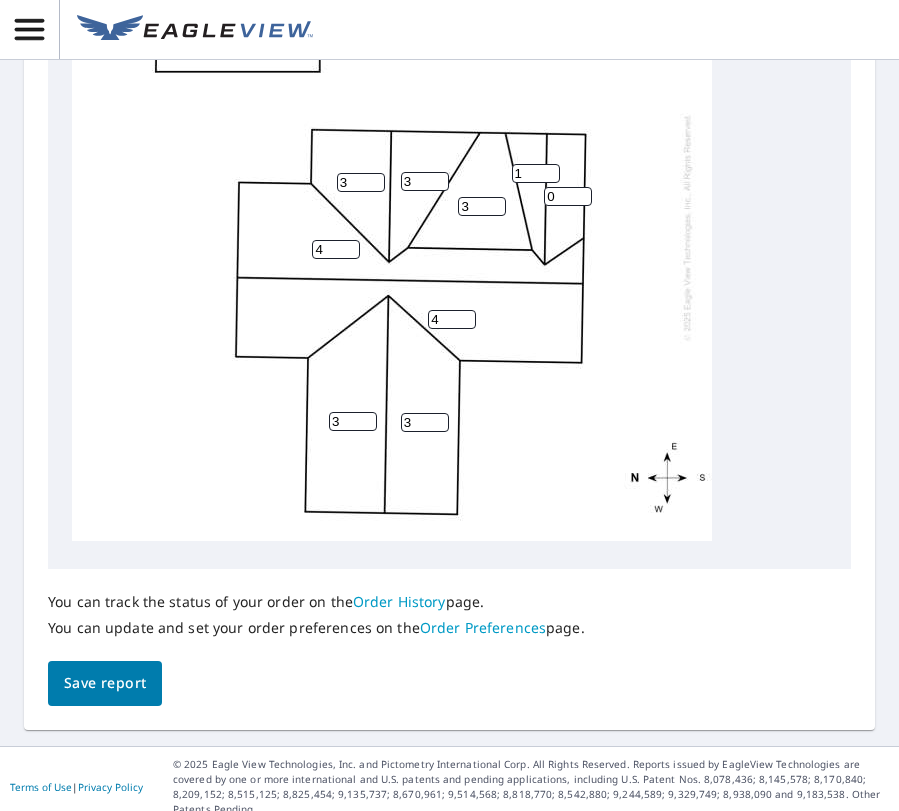 click on "1" at bounding box center (536, 173) 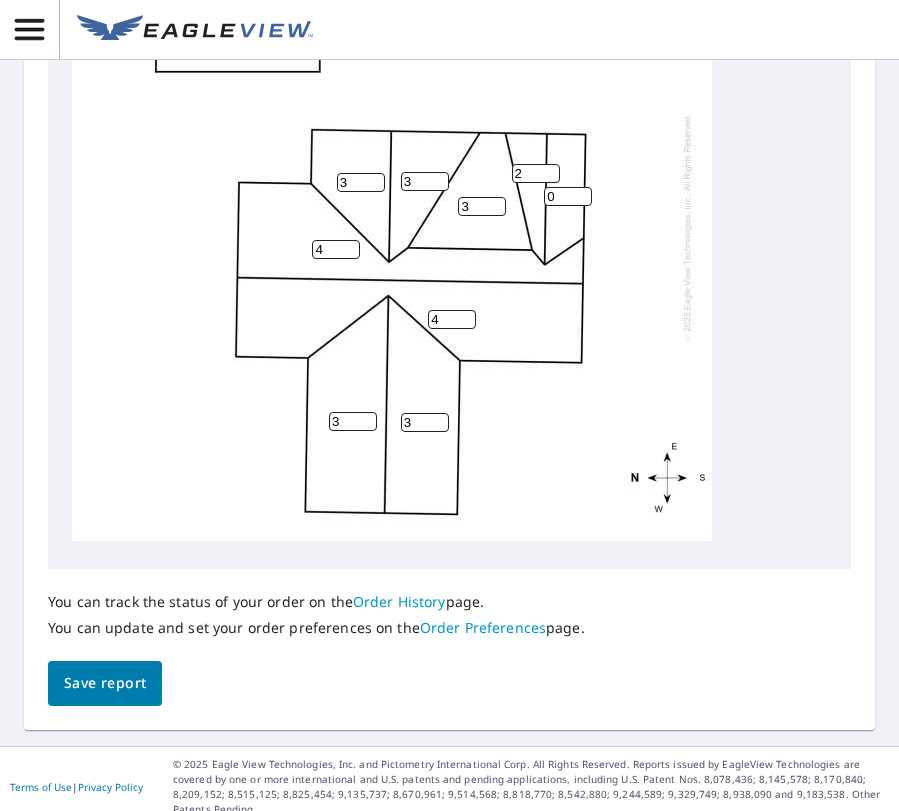 click on "2" at bounding box center (536, 173) 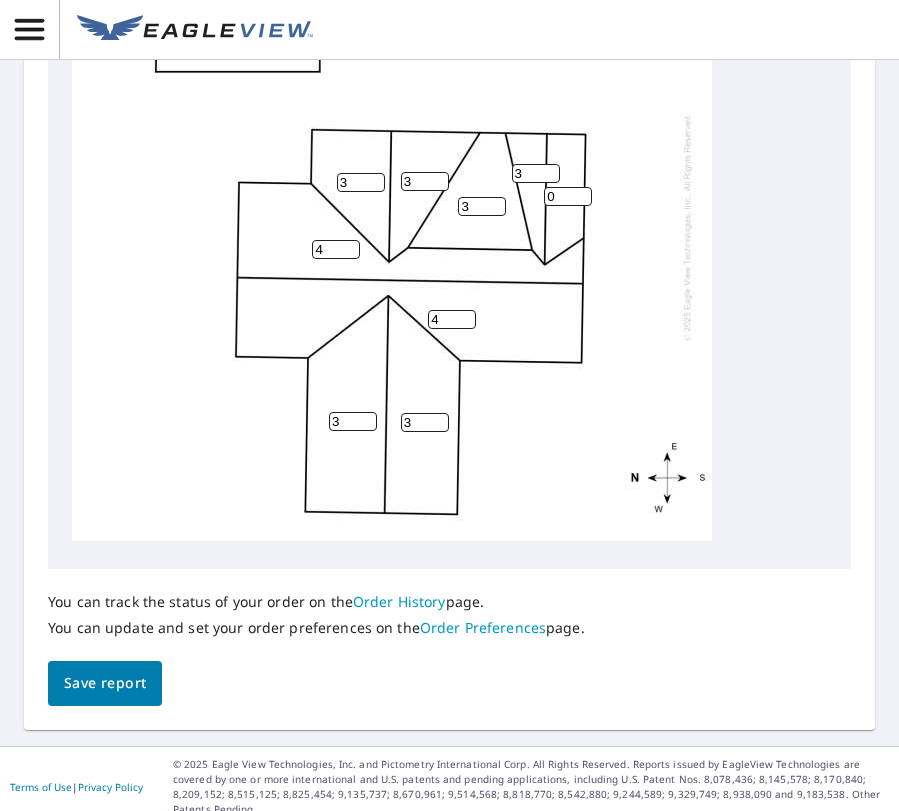 click on "3" at bounding box center (536, 173) 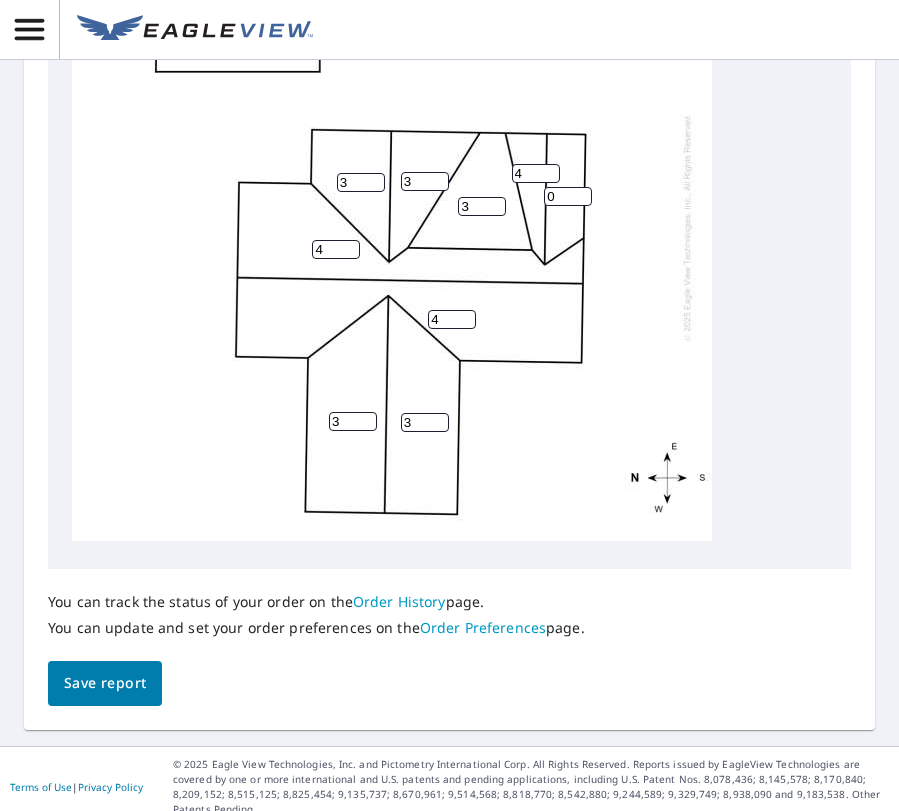 click on "4" at bounding box center (536, 173) 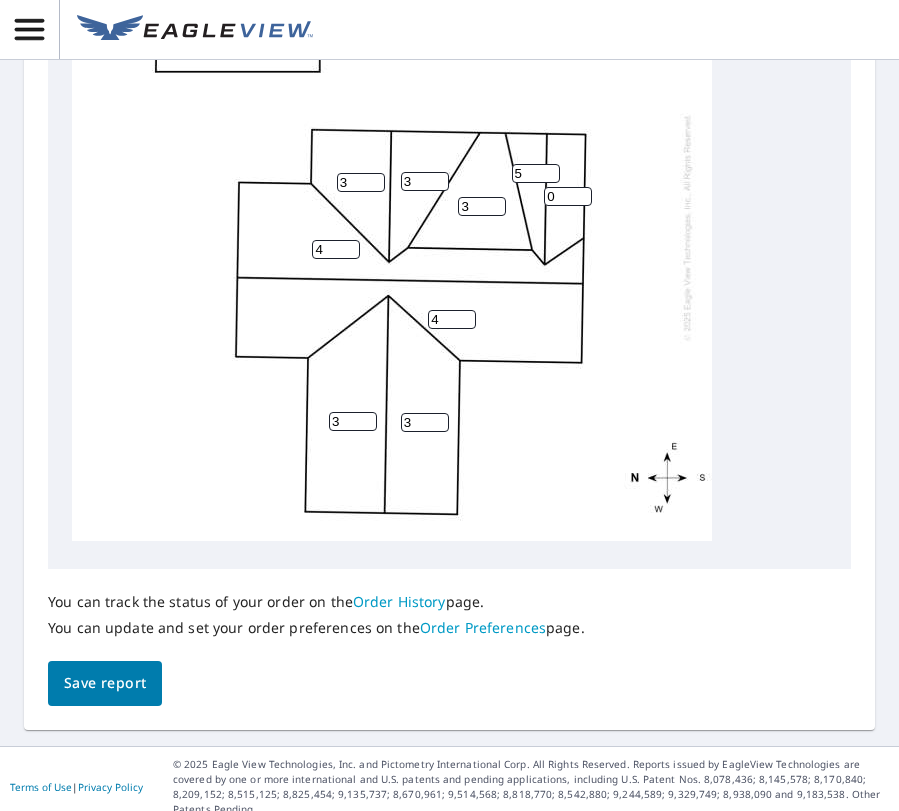 click on "5" at bounding box center (536, 173) 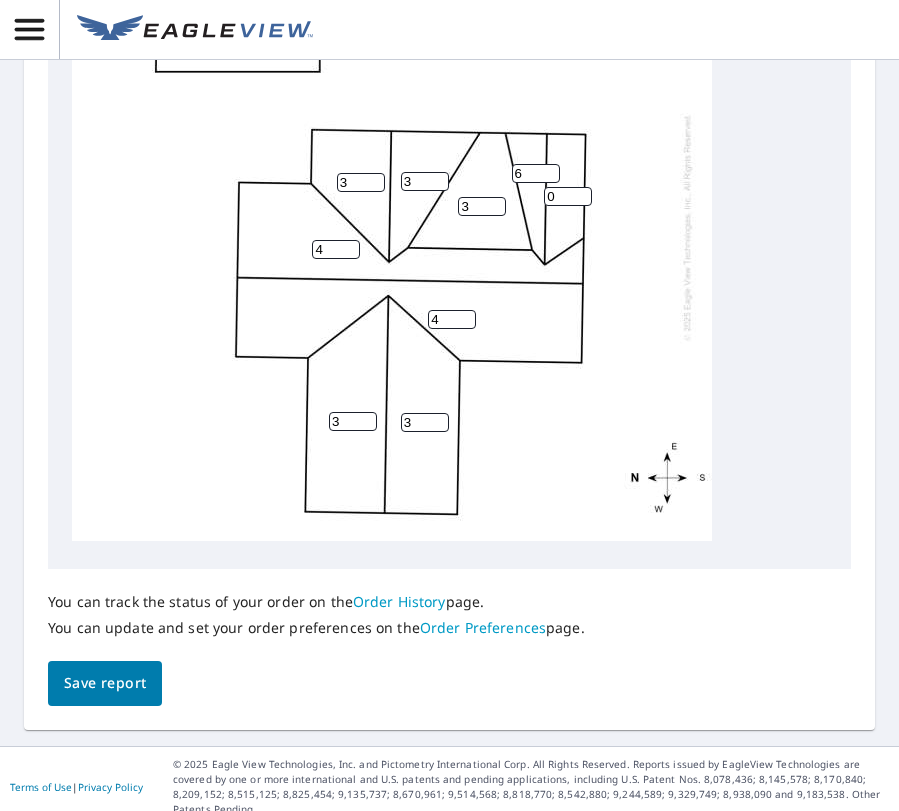 type on "6" 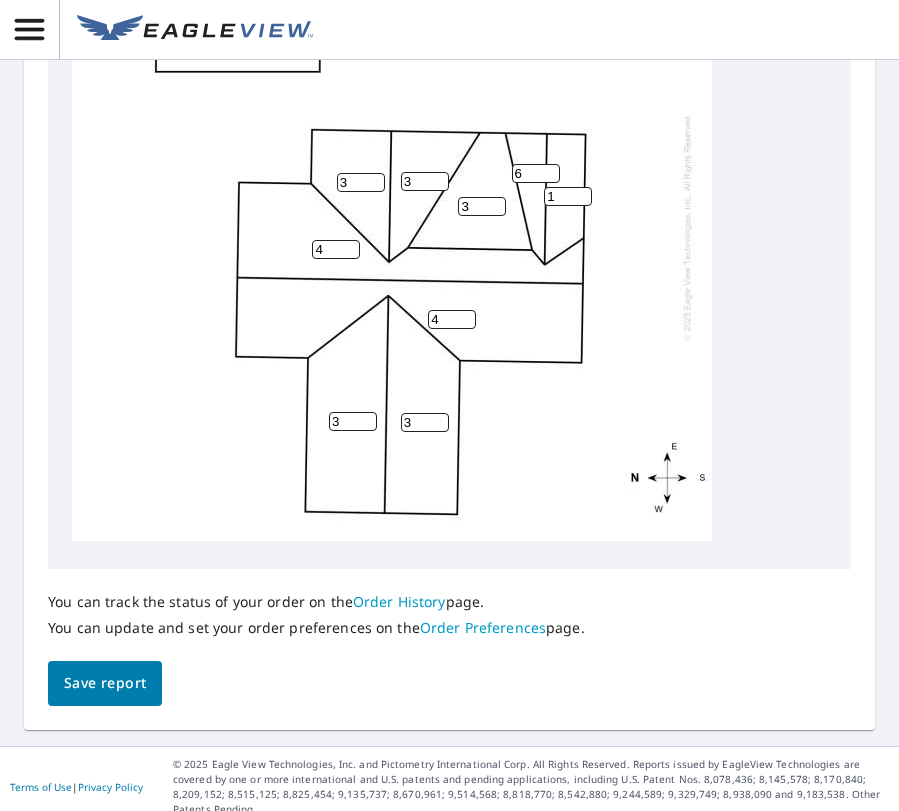 click on "1" at bounding box center (568, 196) 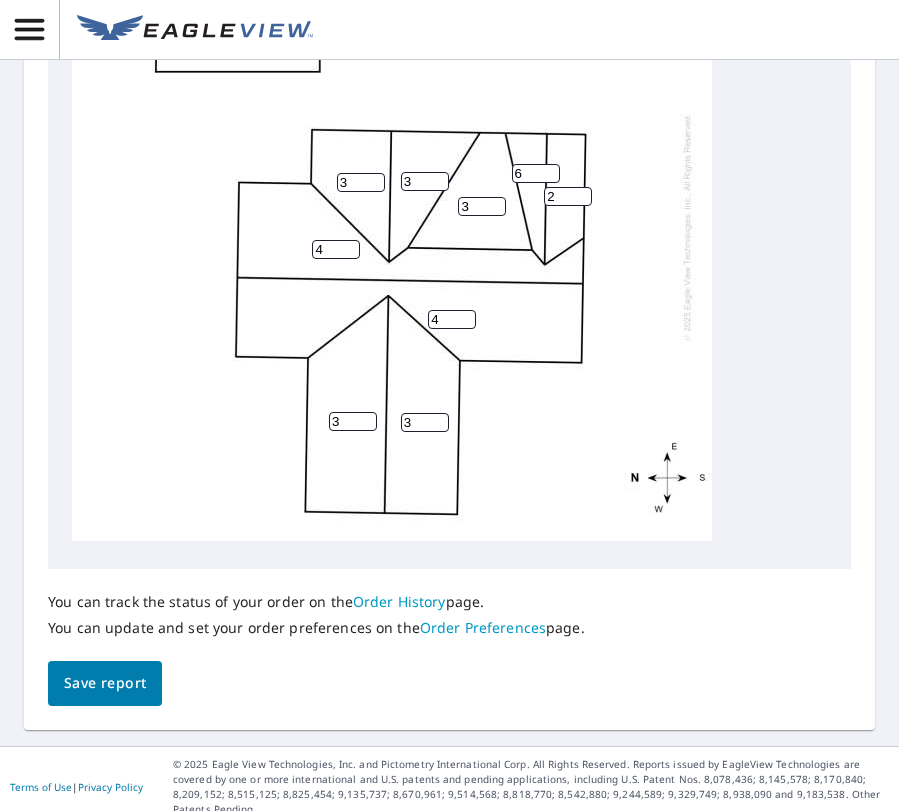click on "2" at bounding box center (568, 196) 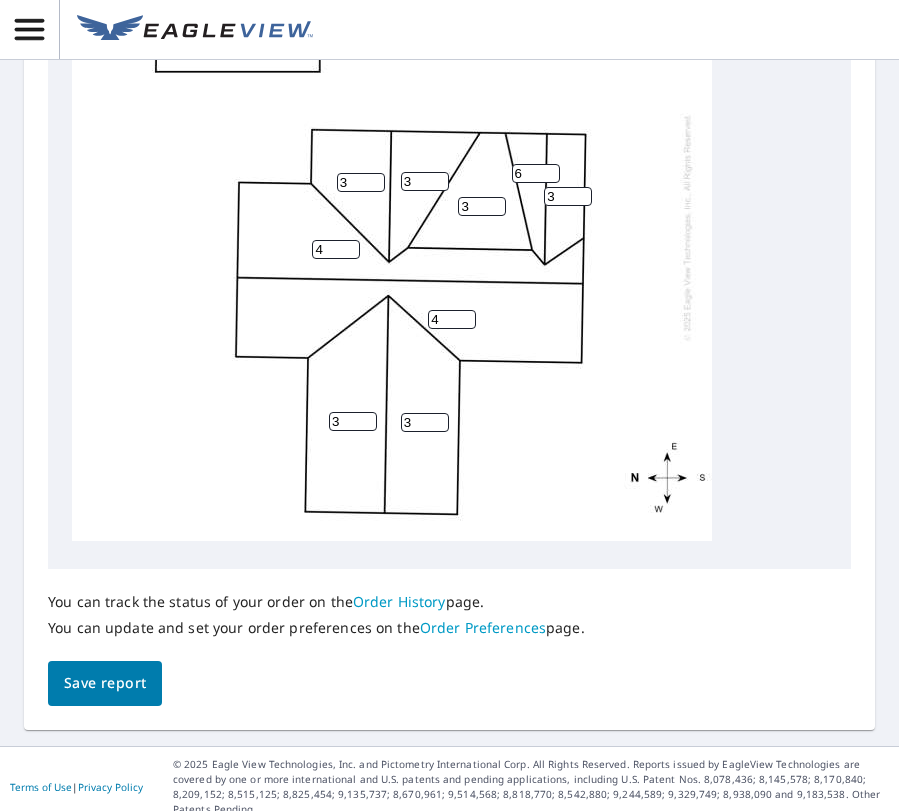 click on "3" at bounding box center (568, 196) 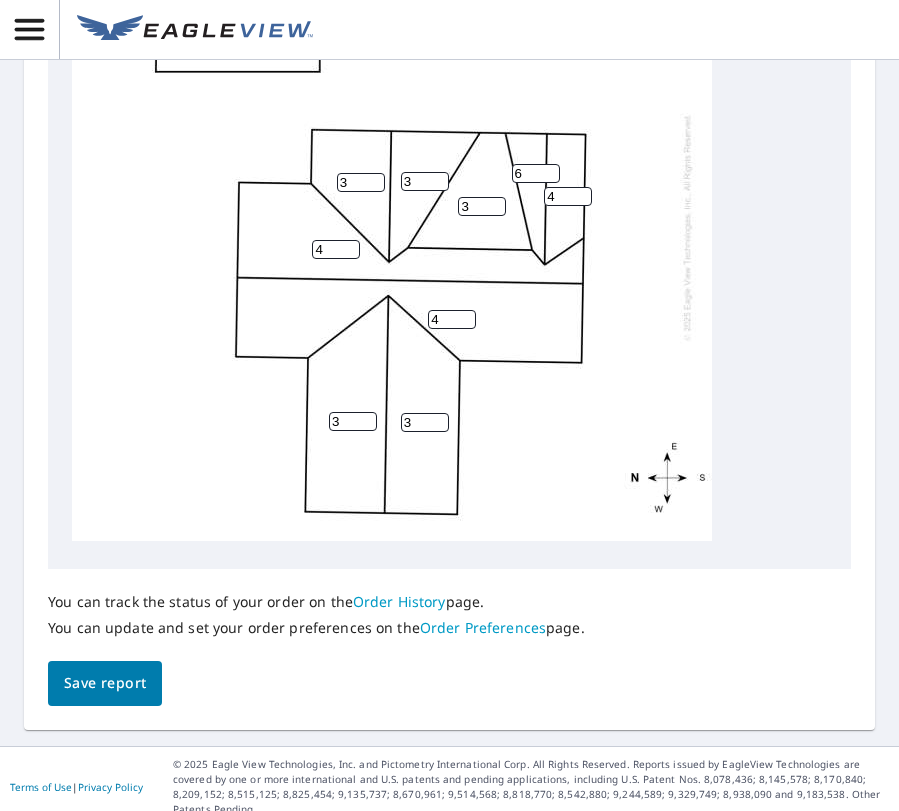 click on "4" at bounding box center [568, 196] 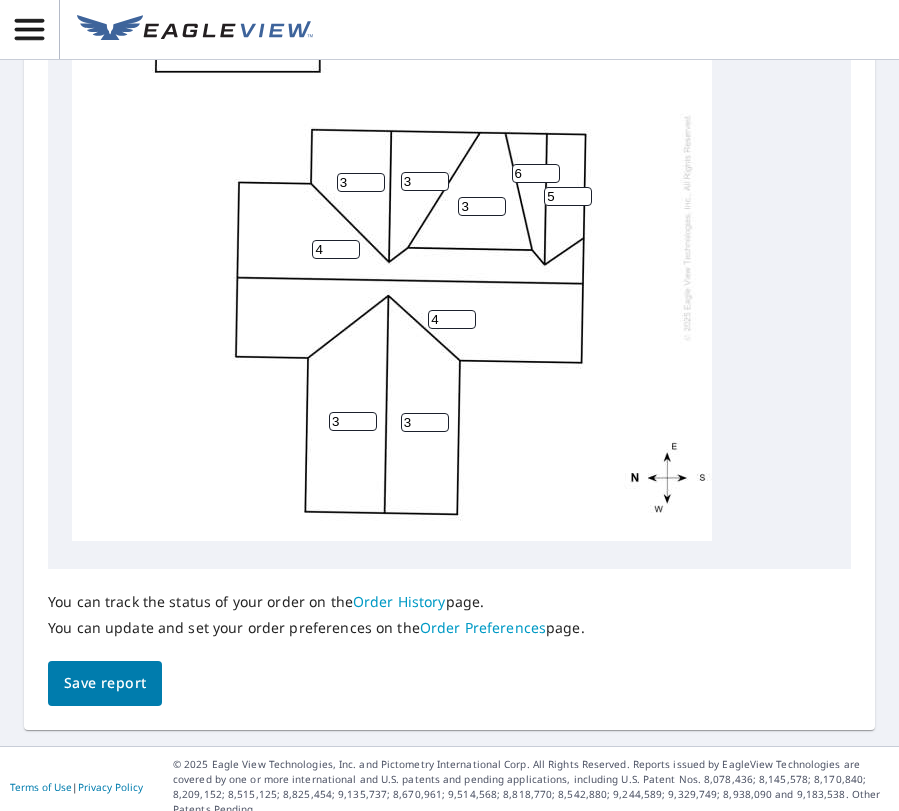 click on "5" at bounding box center [568, 196] 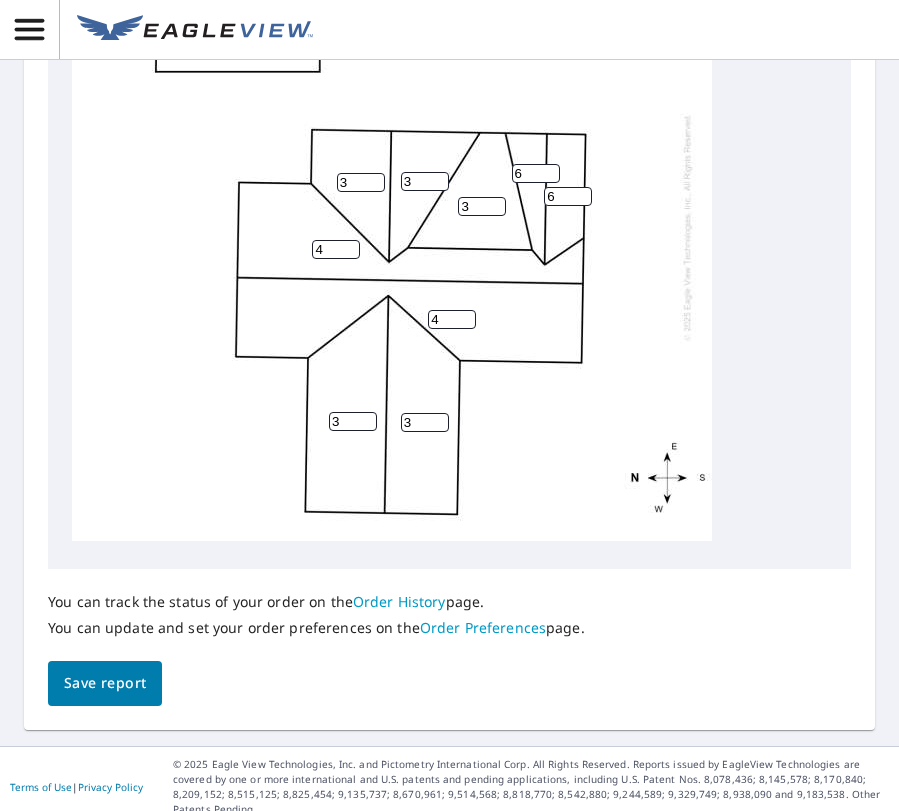 type on "6" 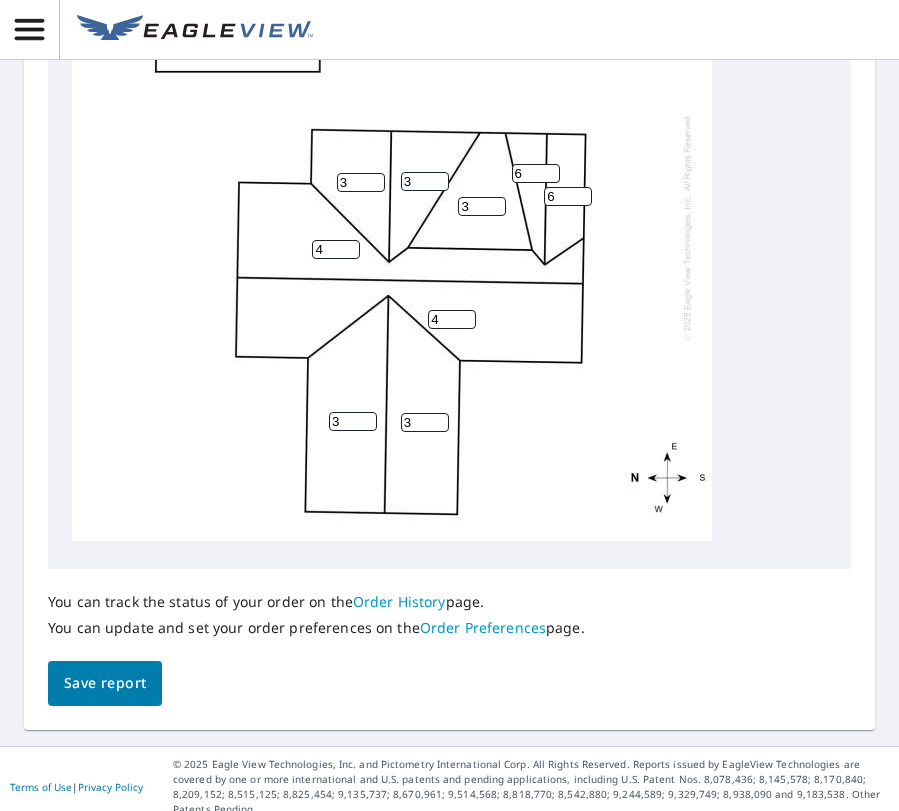 scroll, scrollTop: 0, scrollLeft: 0, axis: both 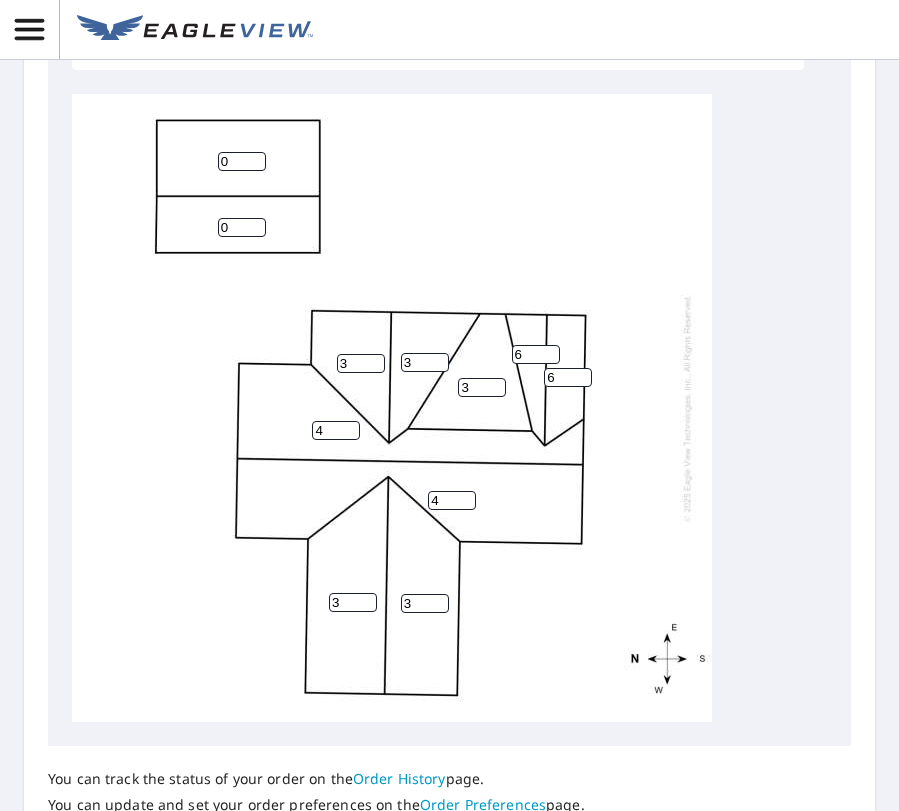 click on "0" at bounding box center (242, 161) 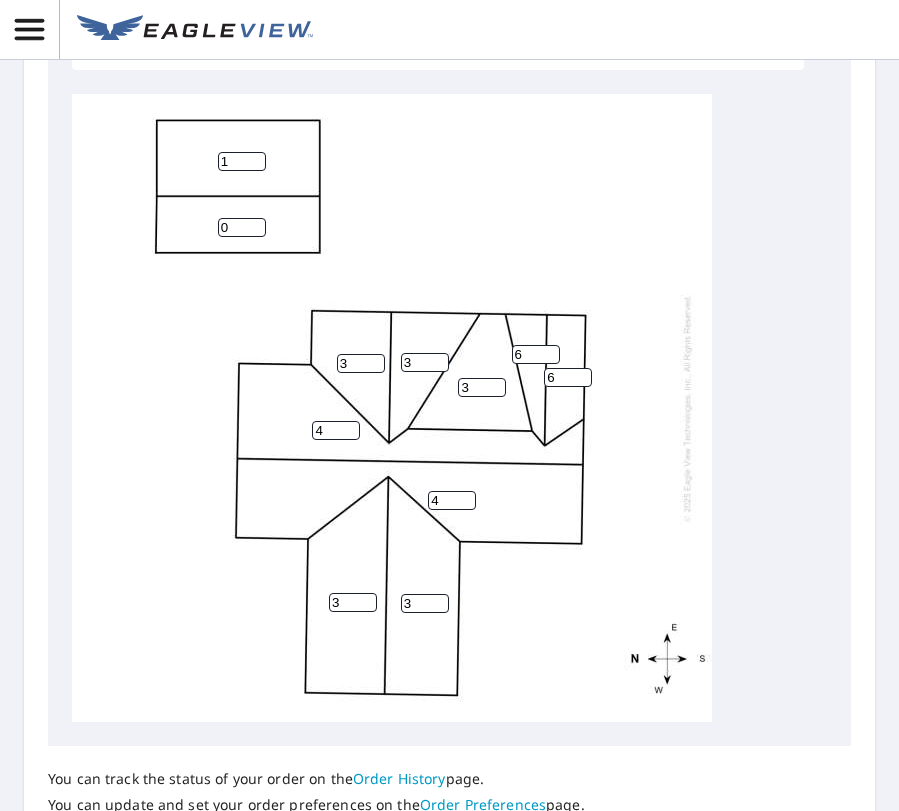 click on "1" at bounding box center (242, 161) 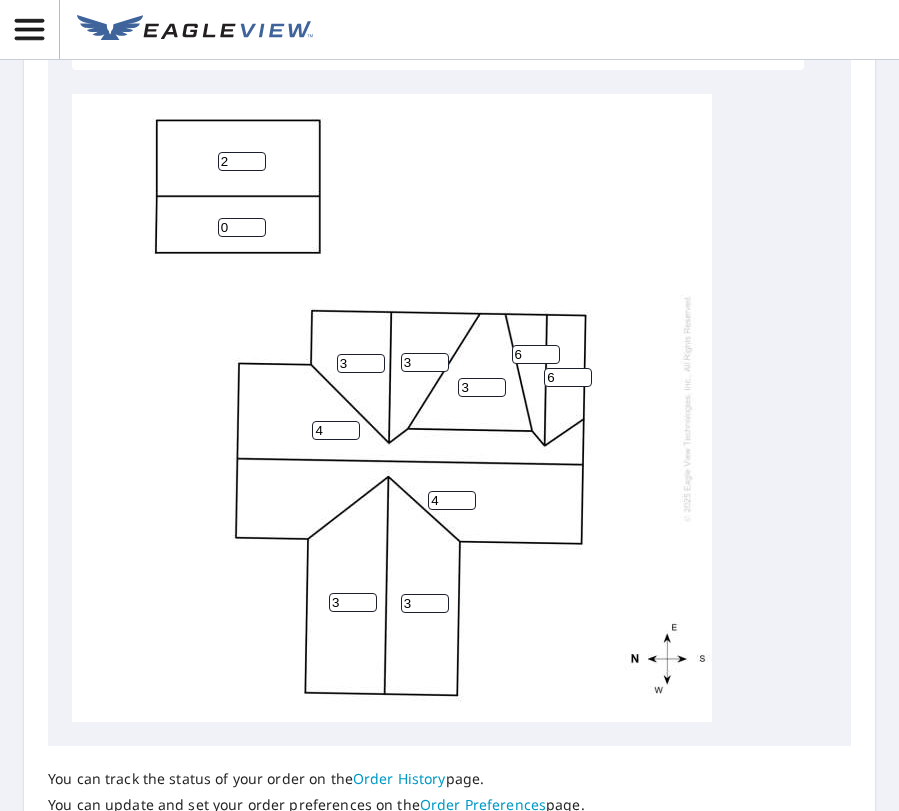 click on "2" at bounding box center (242, 161) 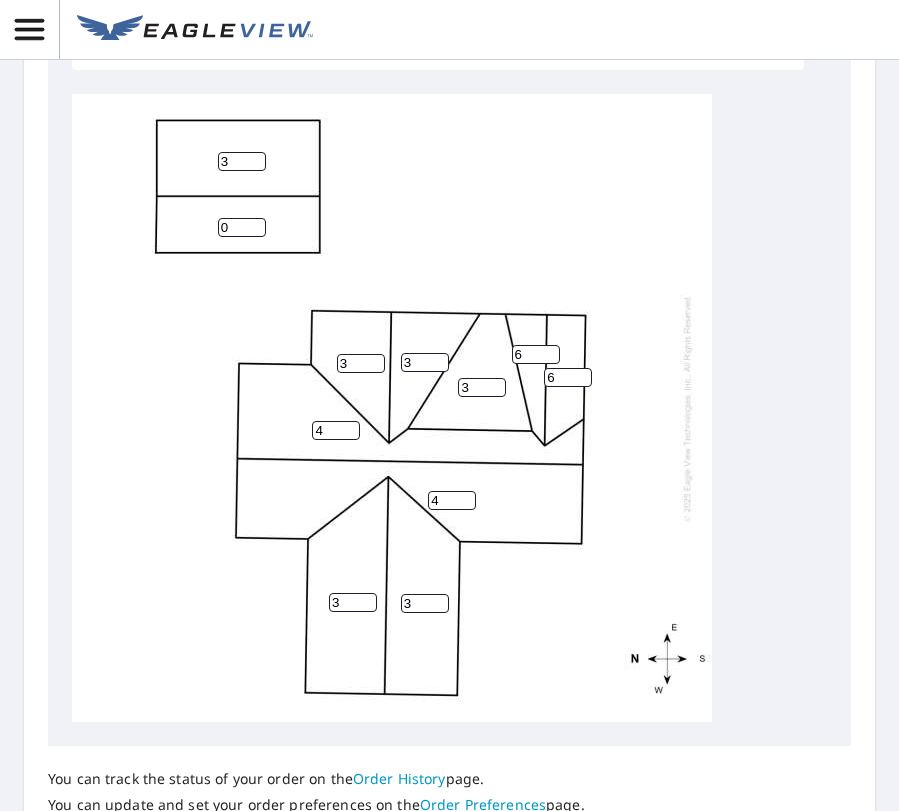 click on "3" at bounding box center (242, 161) 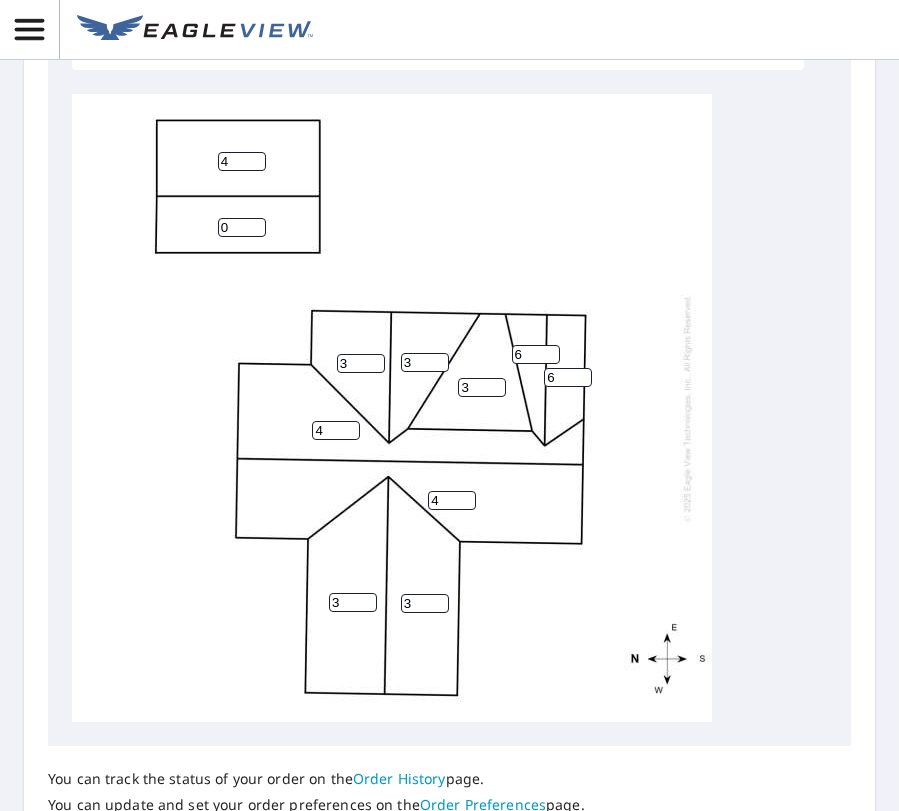 click on "4" at bounding box center (242, 161) 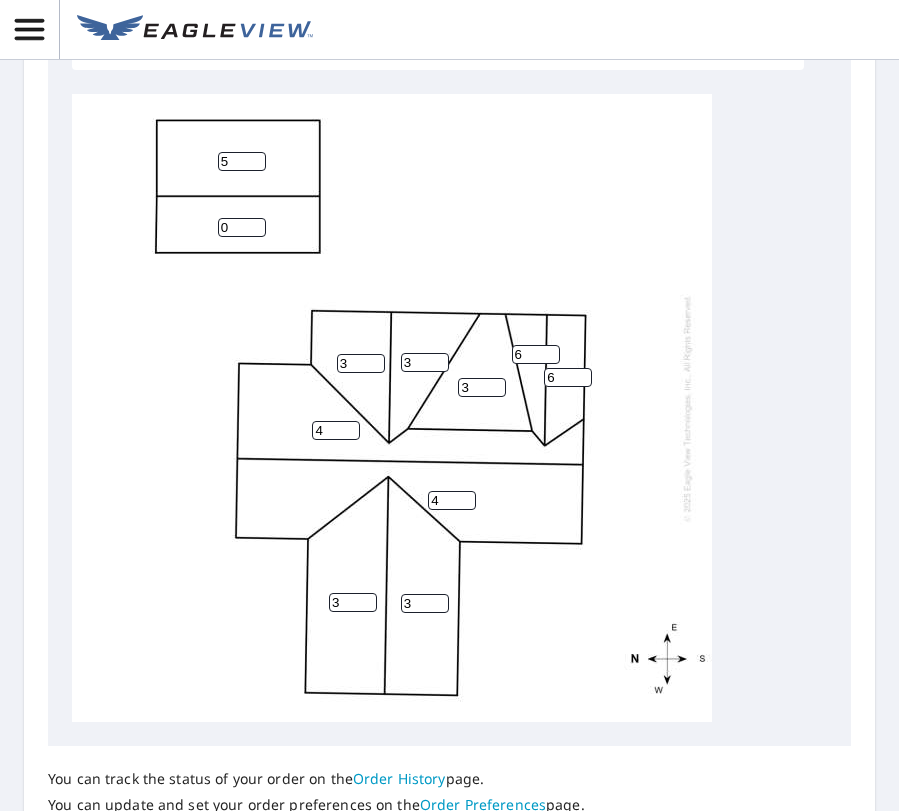 click on "5" at bounding box center [242, 161] 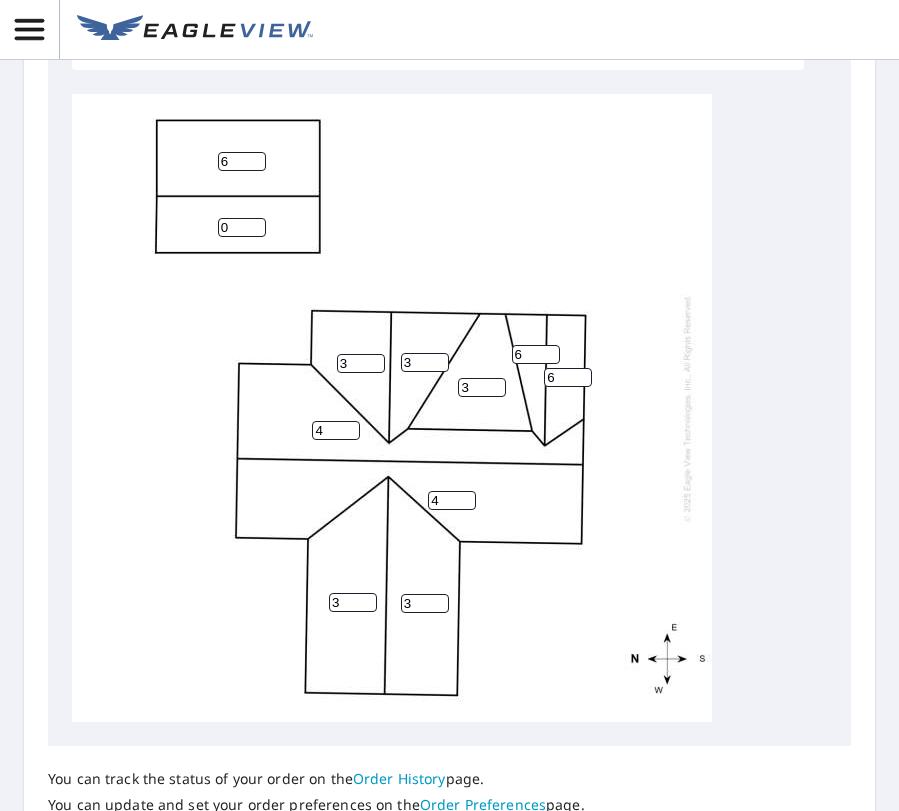 click on "6" at bounding box center (242, 161) 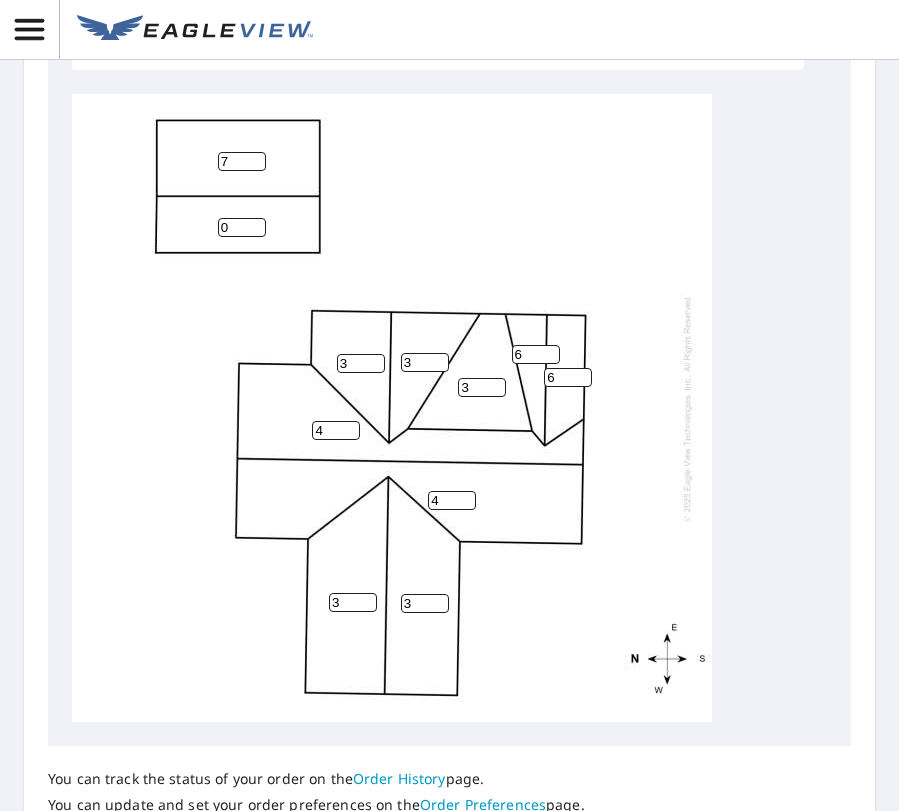 type on "7" 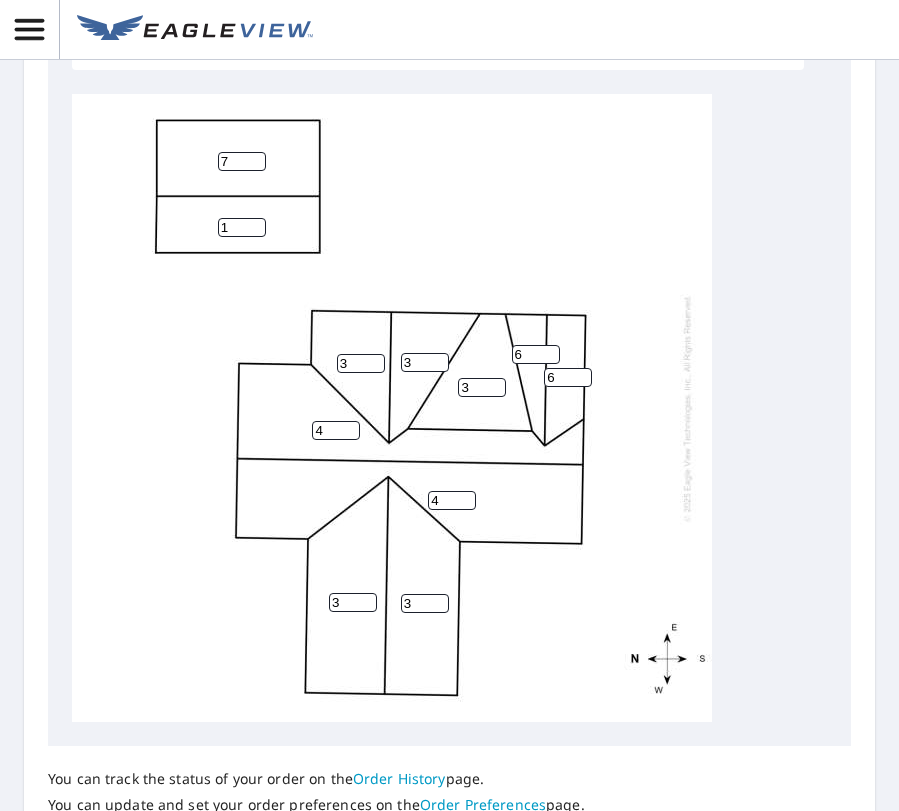 click on "1" at bounding box center (242, 227) 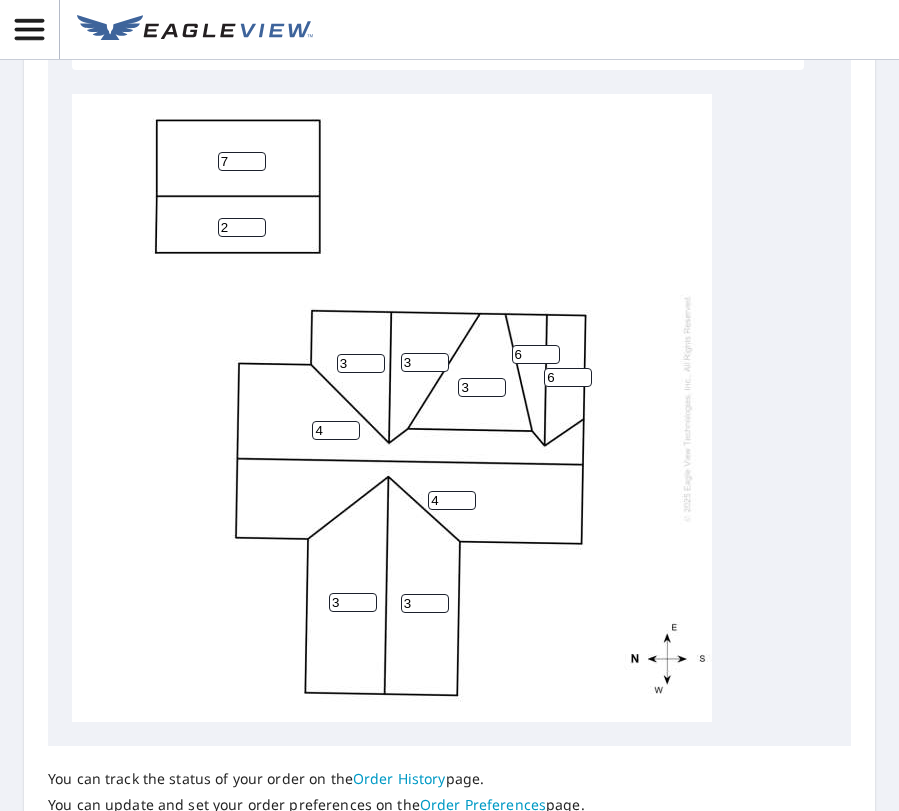 click on "2" at bounding box center (242, 227) 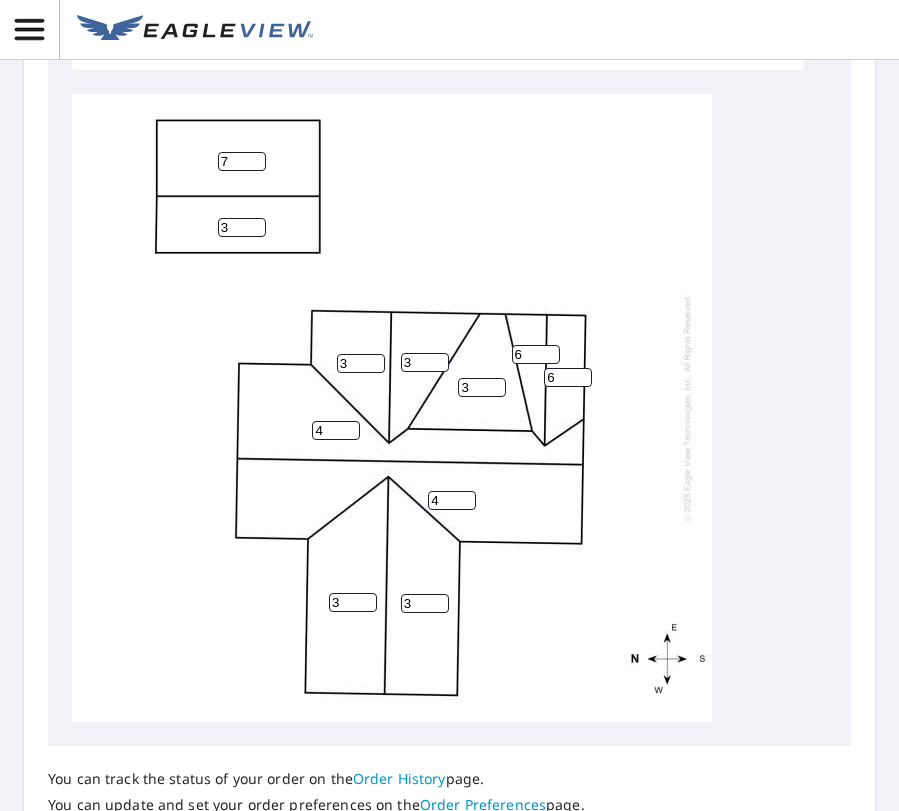 click on "3" at bounding box center [242, 227] 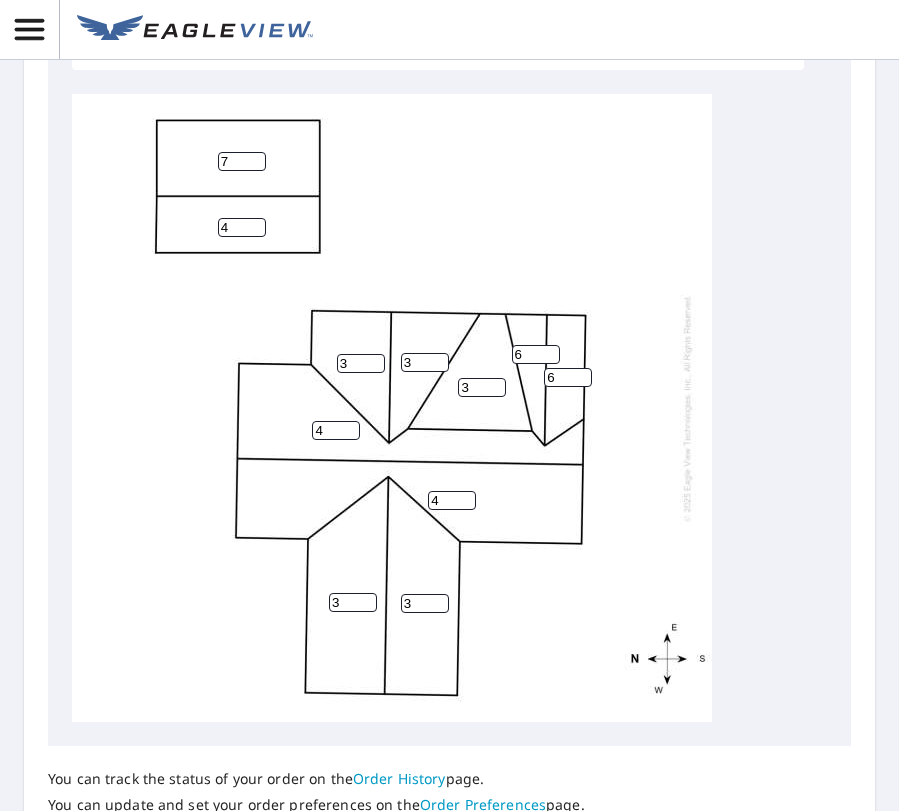 click on "4" at bounding box center (242, 227) 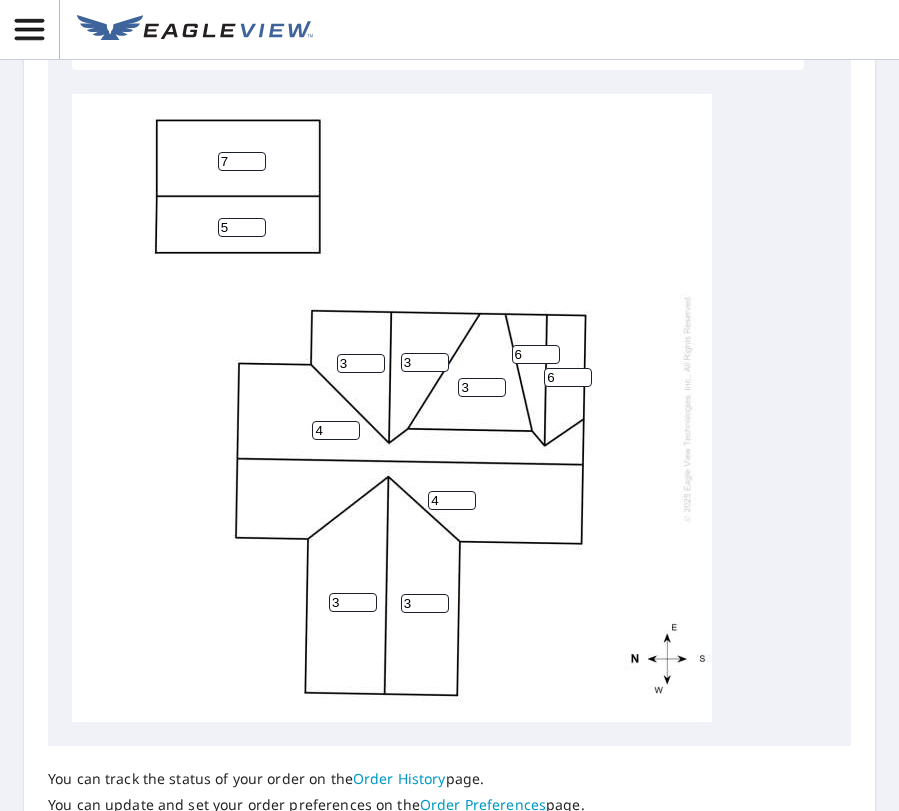 click on "5" at bounding box center [242, 227] 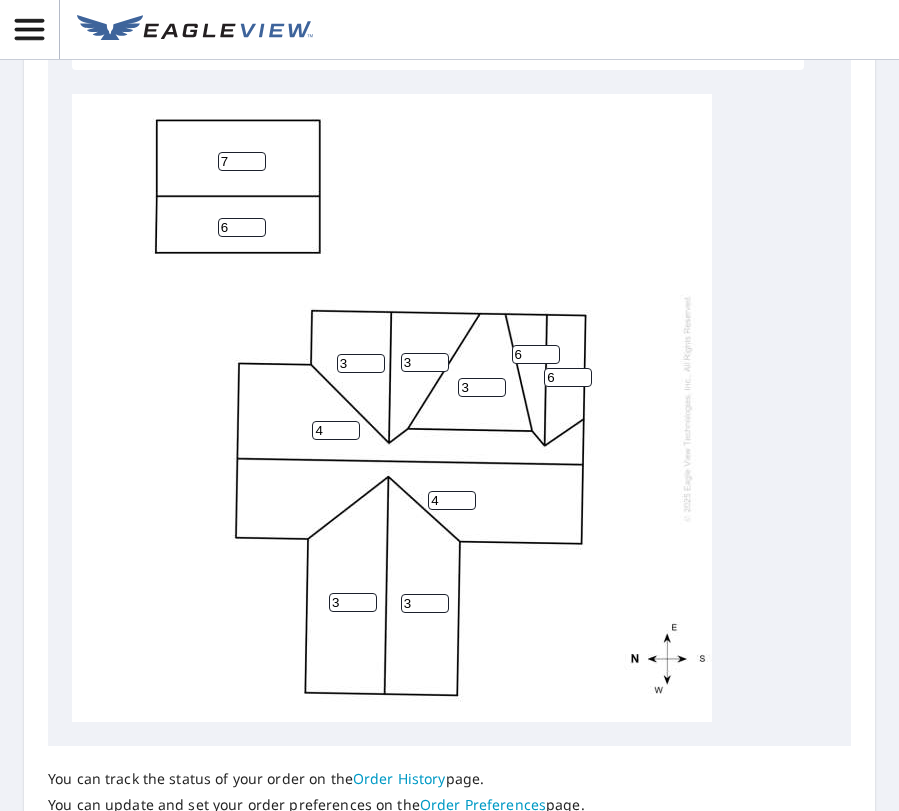 click on "6" at bounding box center [242, 227] 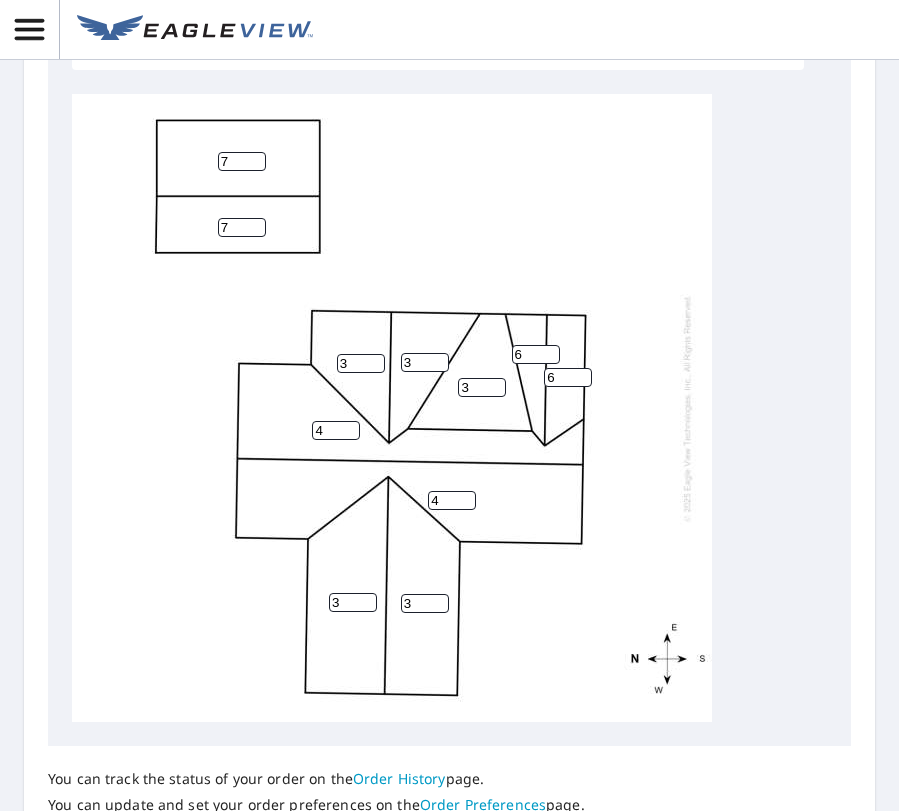 type on "7" 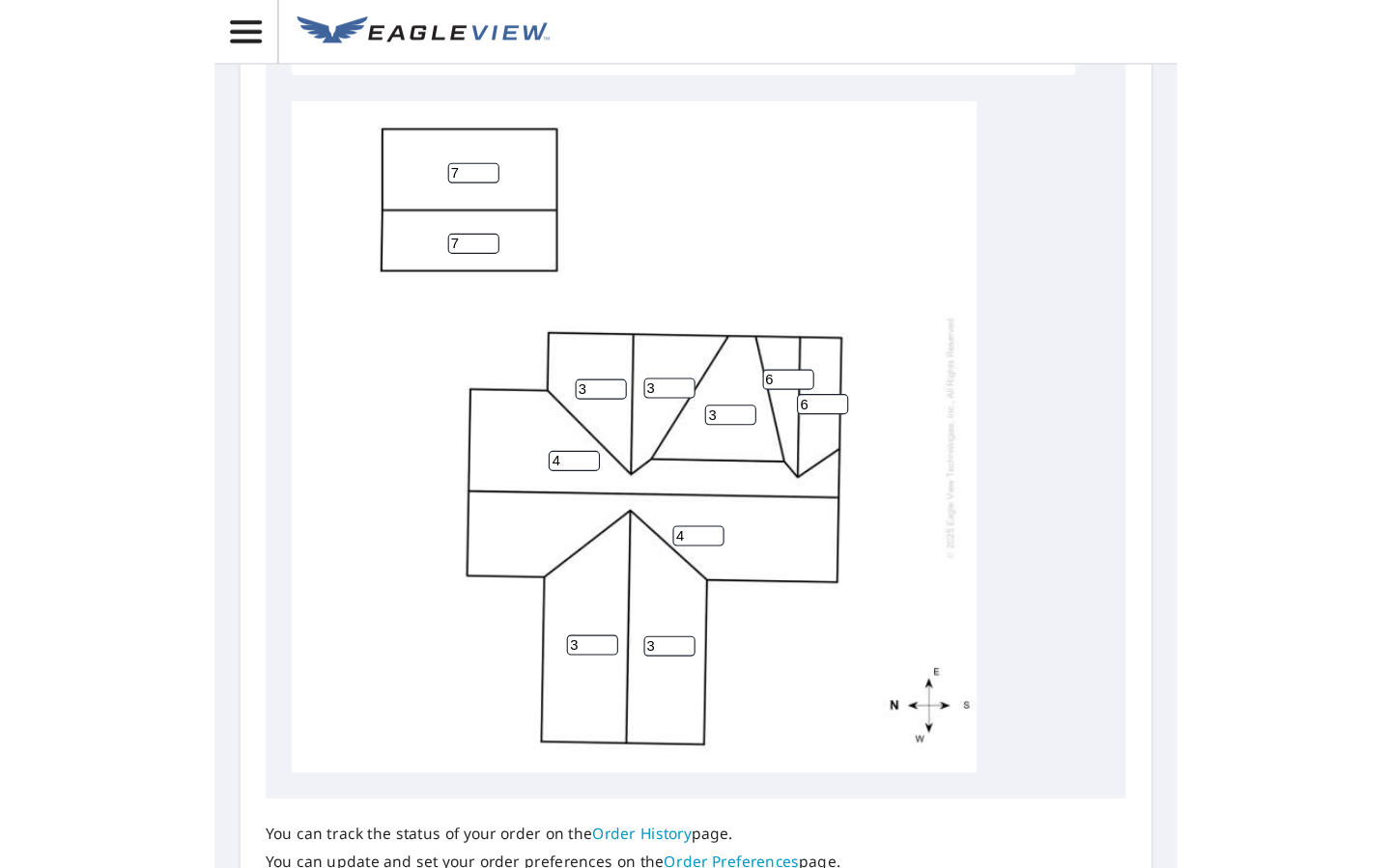 scroll, scrollTop: 4, scrollLeft: 0, axis: vertical 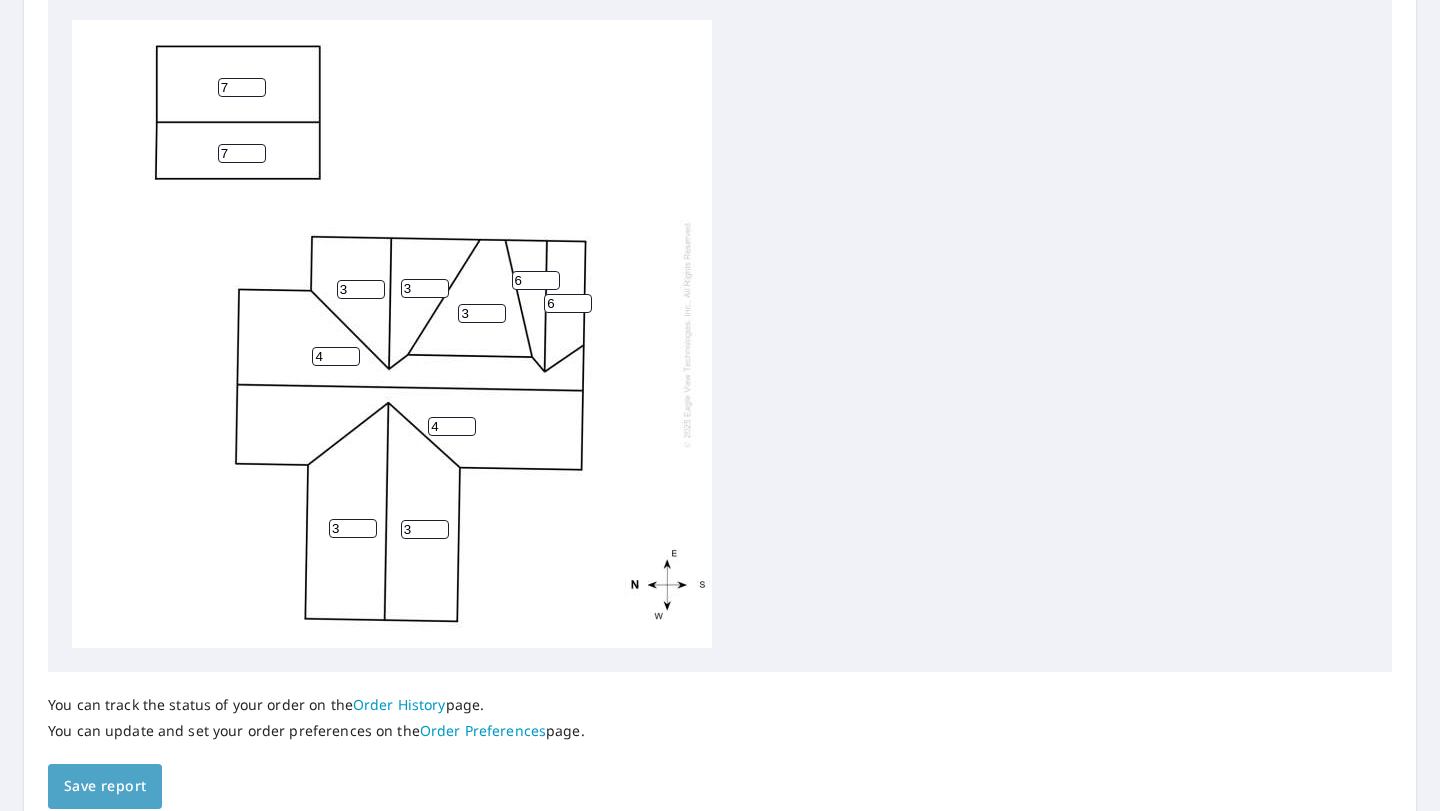 click on "Save report" at bounding box center [105, 786] 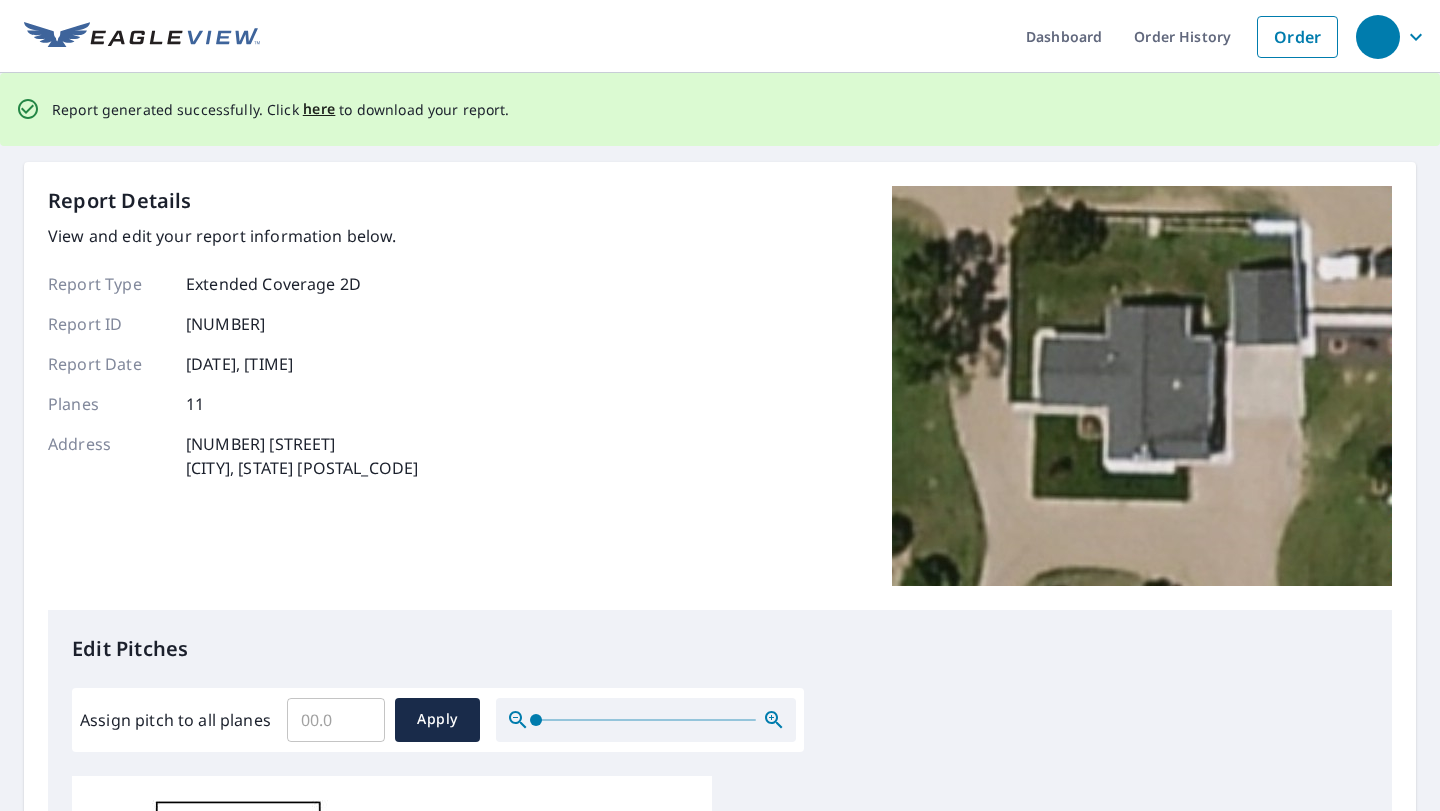 scroll, scrollTop: 0, scrollLeft: 0, axis: both 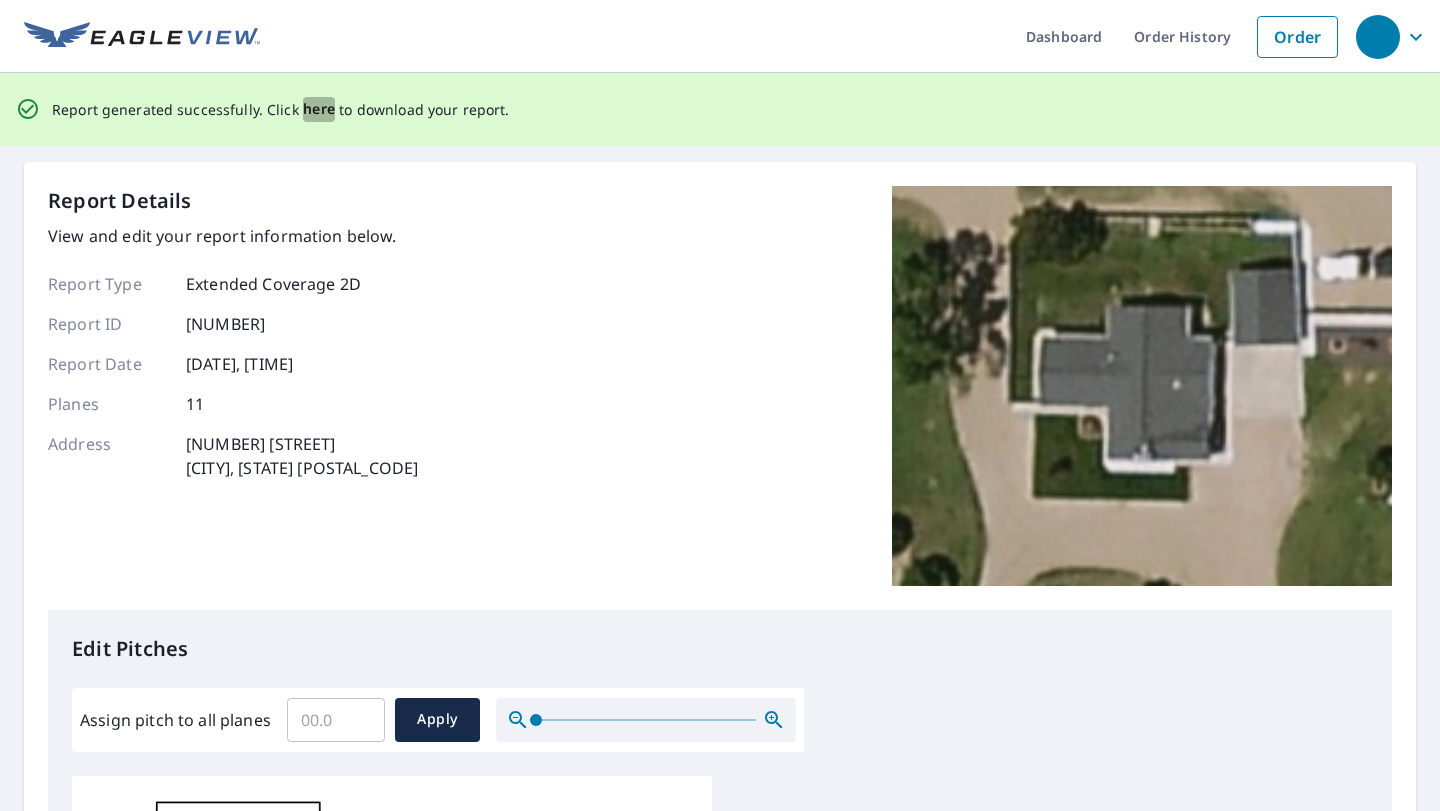 click on "here" at bounding box center (319, 109) 